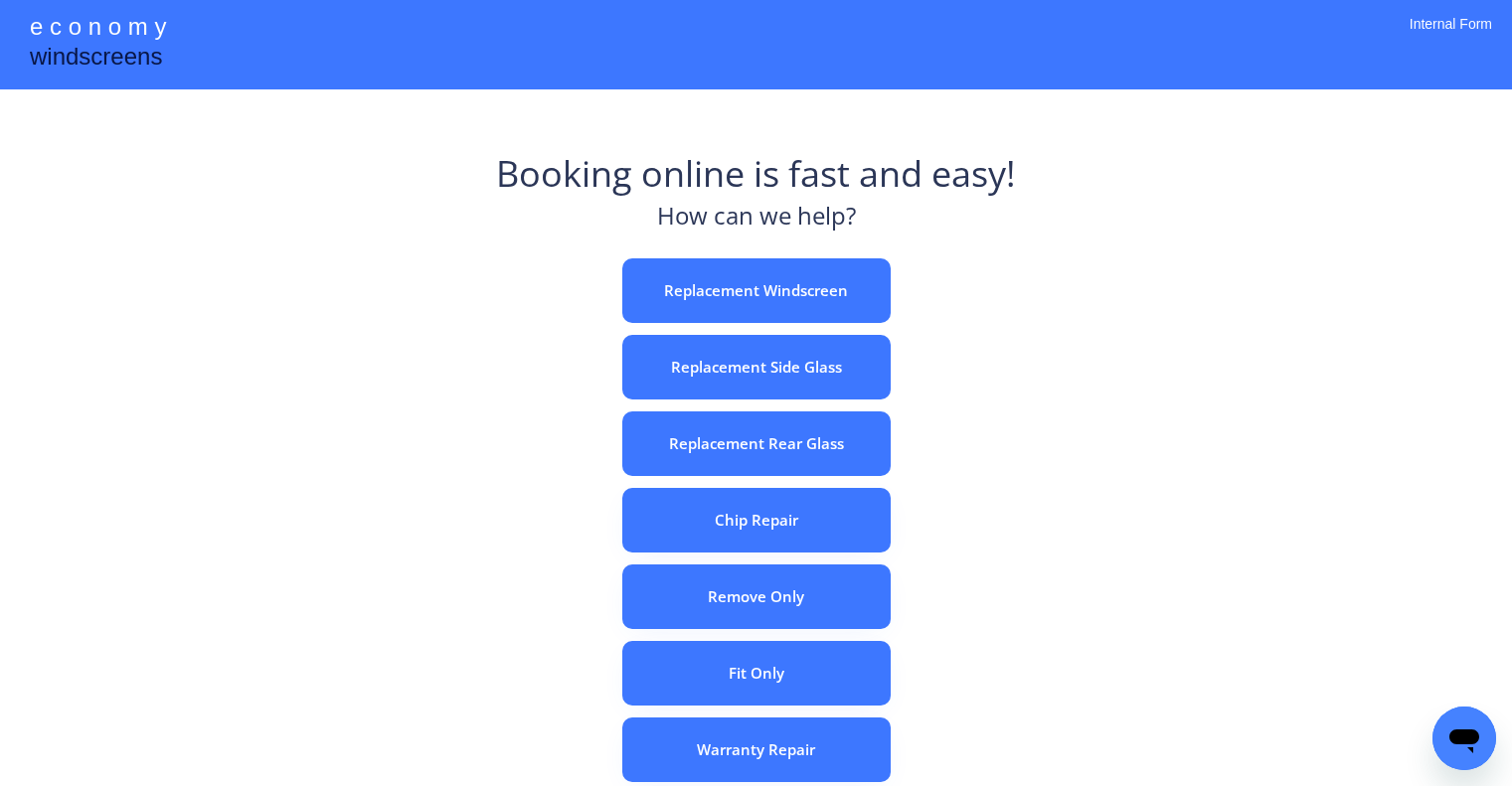 scroll, scrollTop: 0, scrollLeft: 0, axis: both 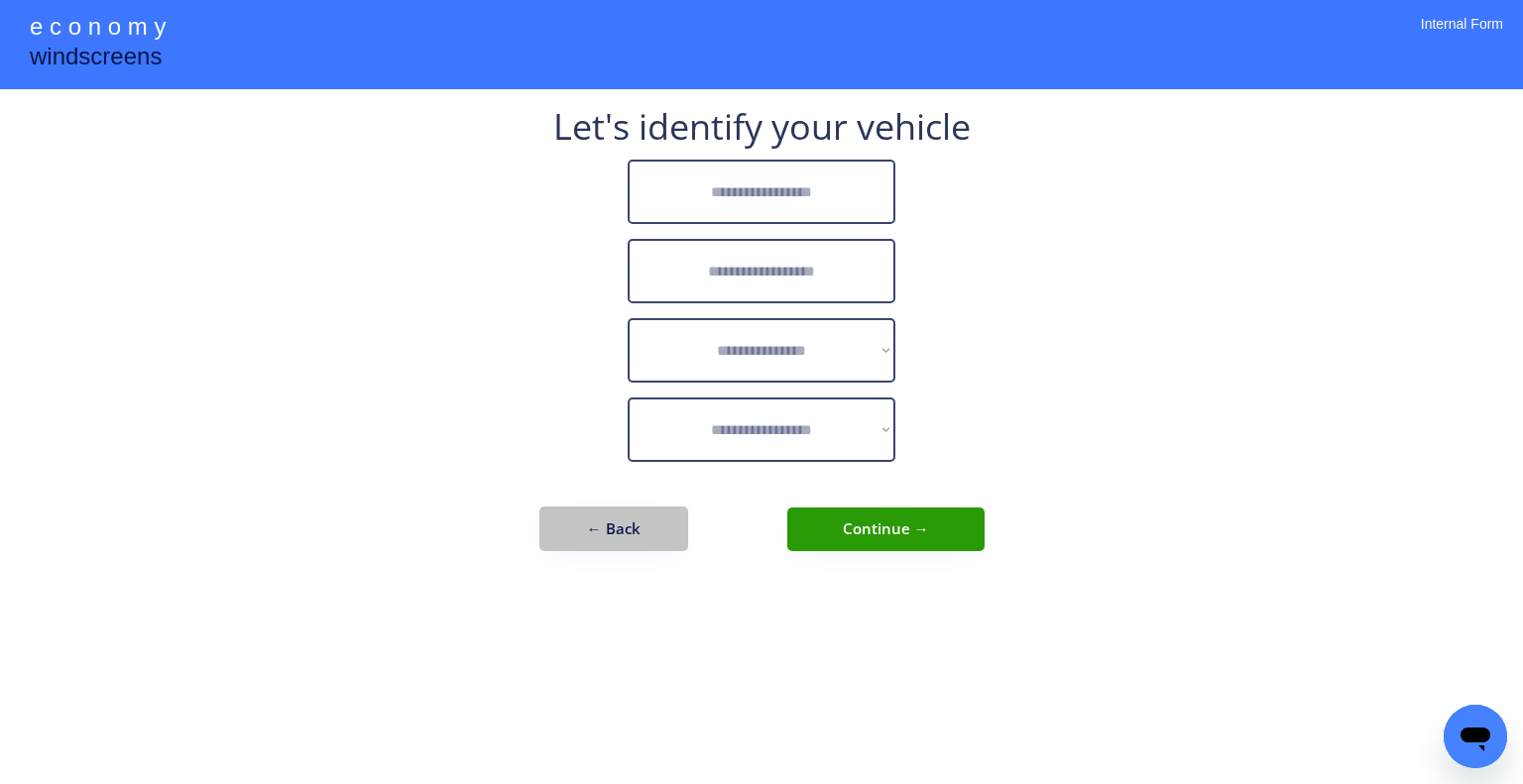drag, startPoint x: 613, startPoint y: 531, endPoint x: 695, endPoint y: 238, distance: 304.25811 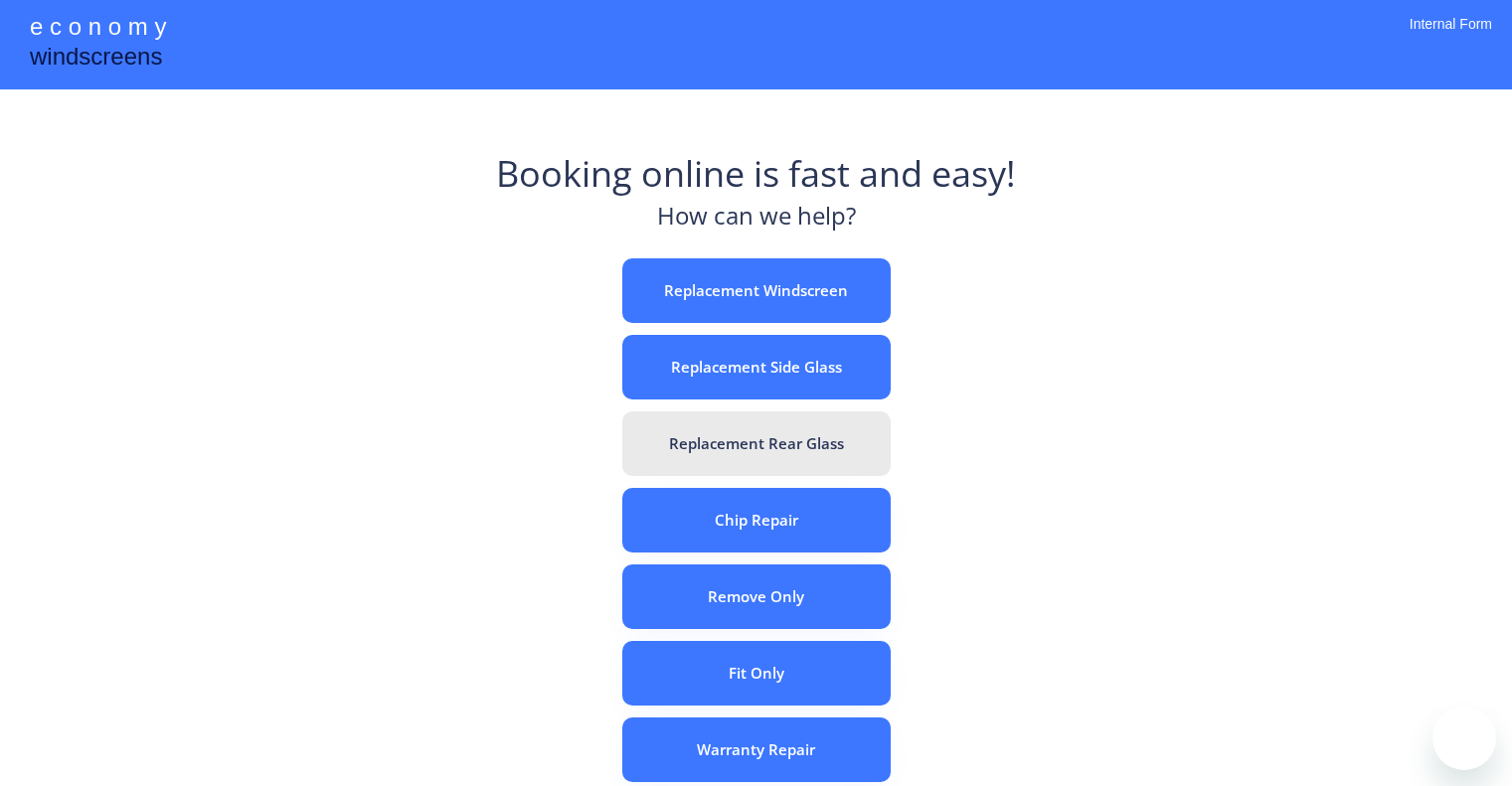 scroll, scrollTop: 0, scrollLeft: 0, axis: both 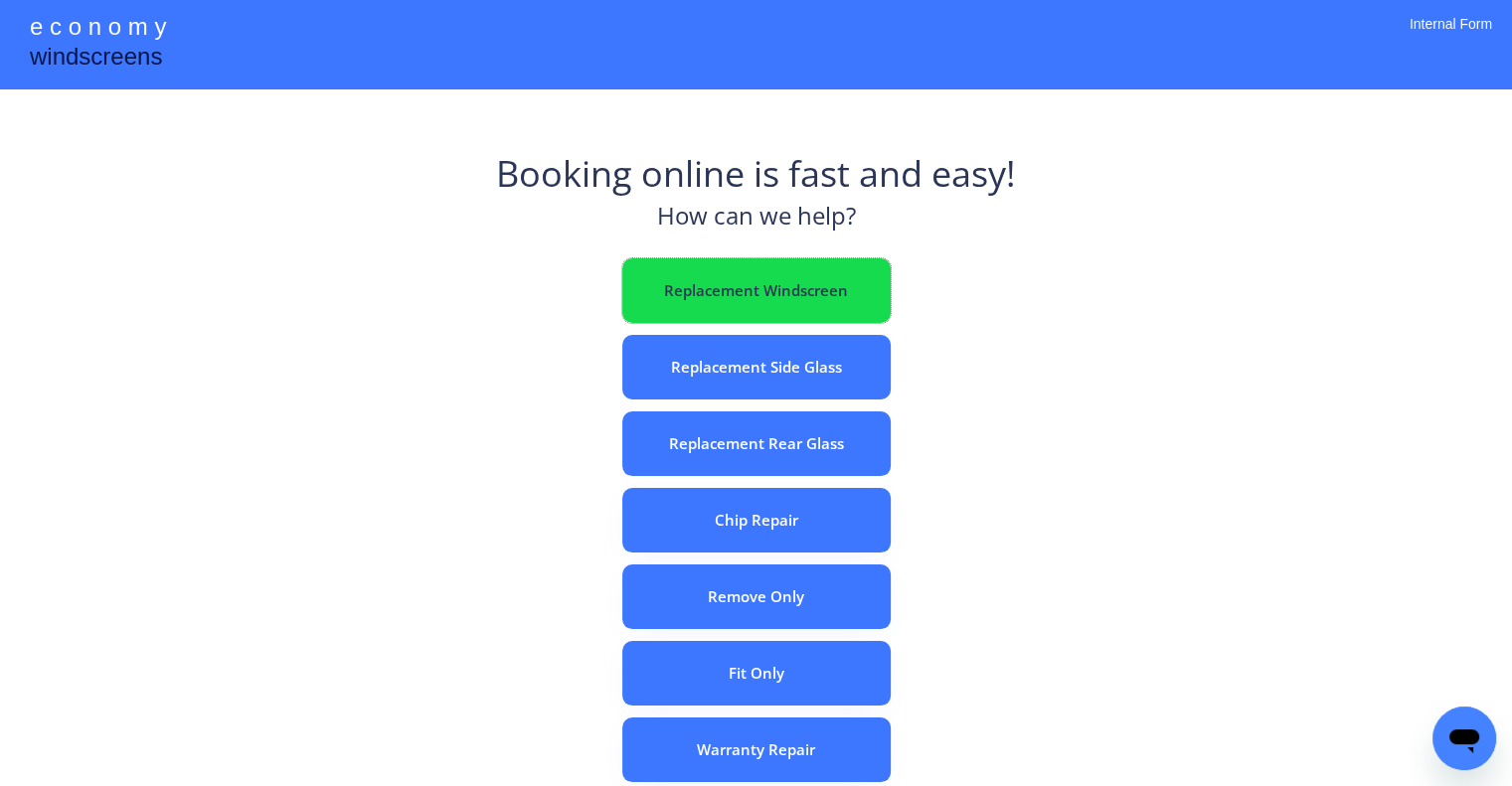 drag, startPoint x: 770, startPoint y: 284, endPoint x: 690, endPoint y: 27, distance: 269.1635 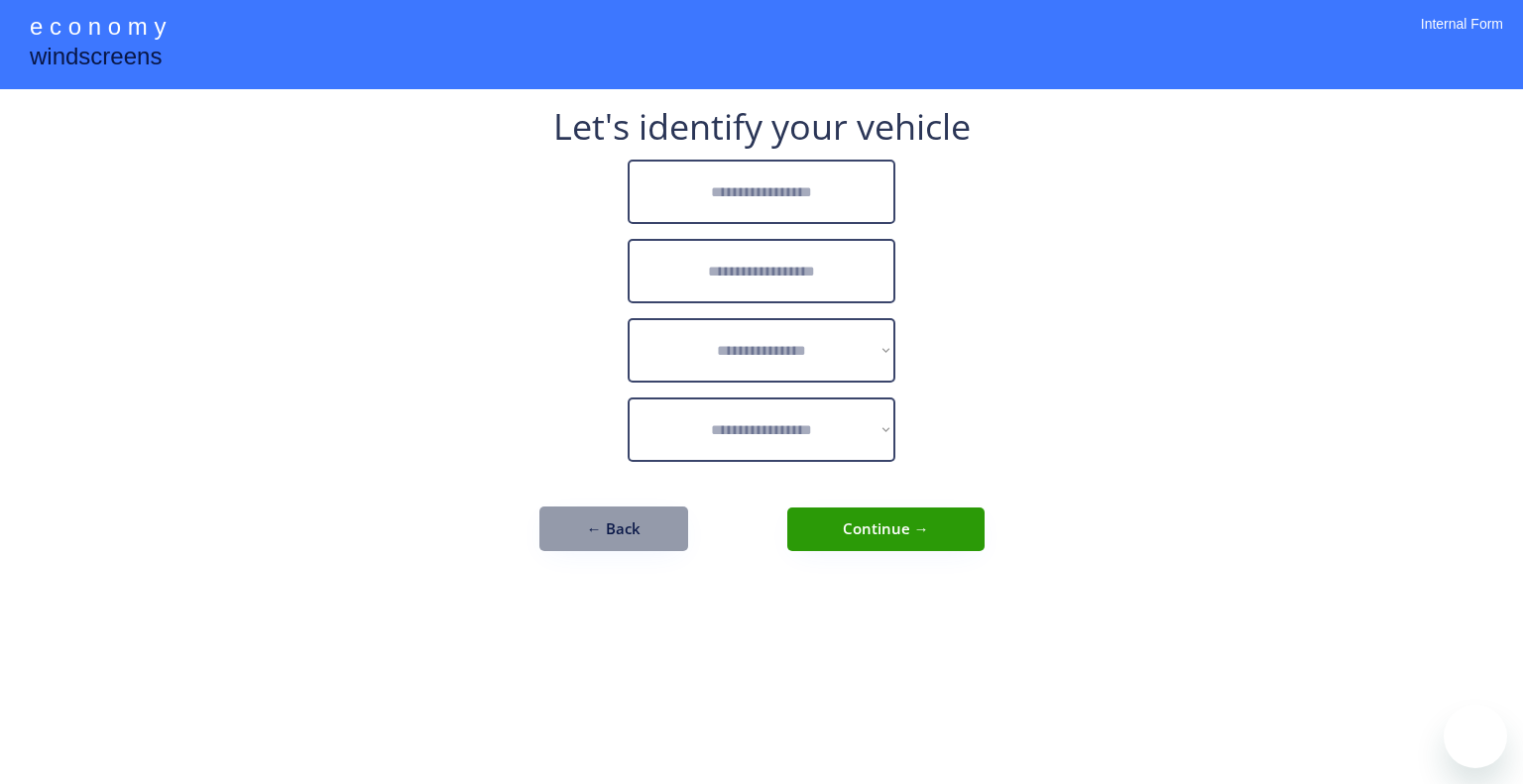 scroll, scrollTop: 0, scrollLeft: 0, axis: both 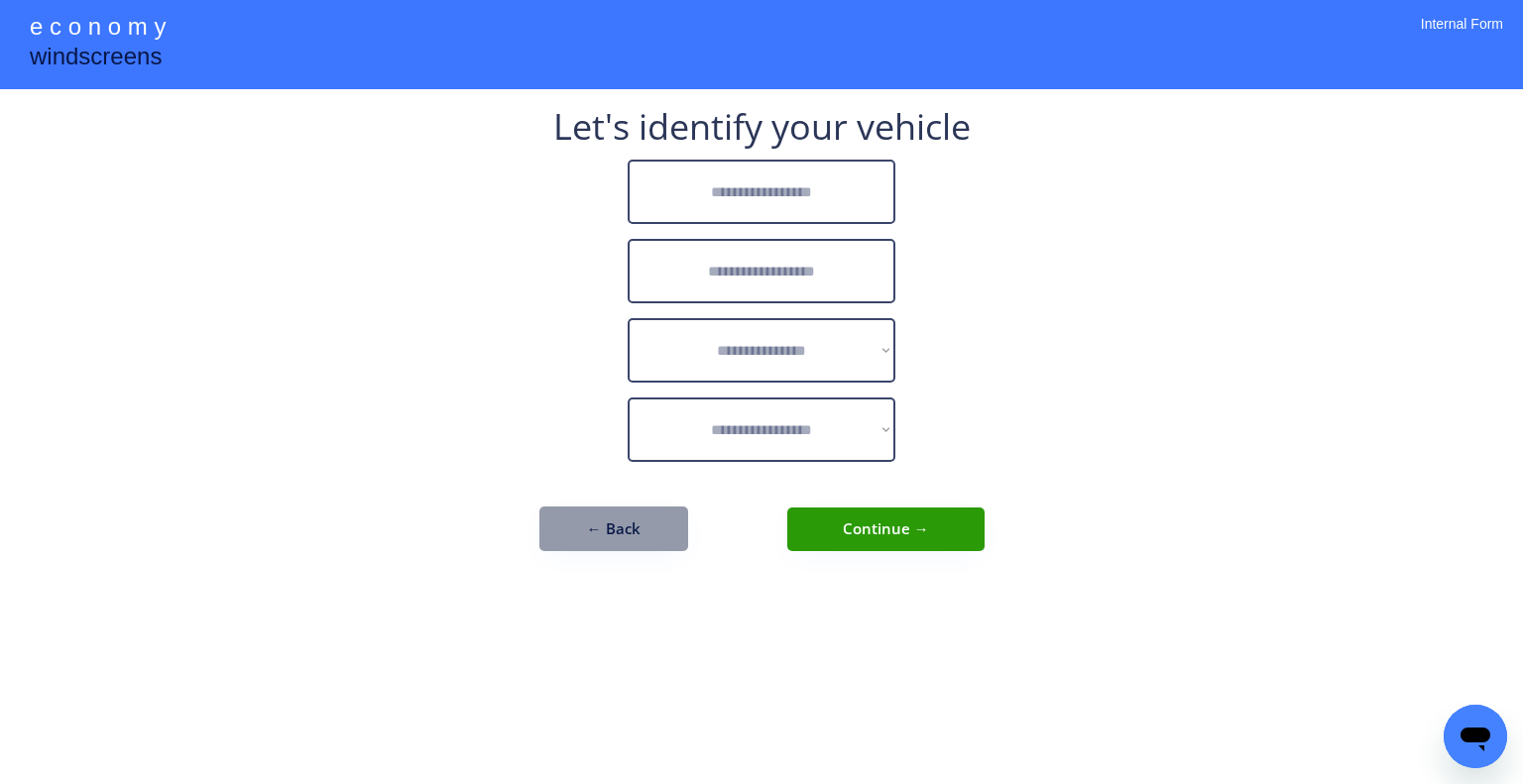 click at bounding box center [762, 191] 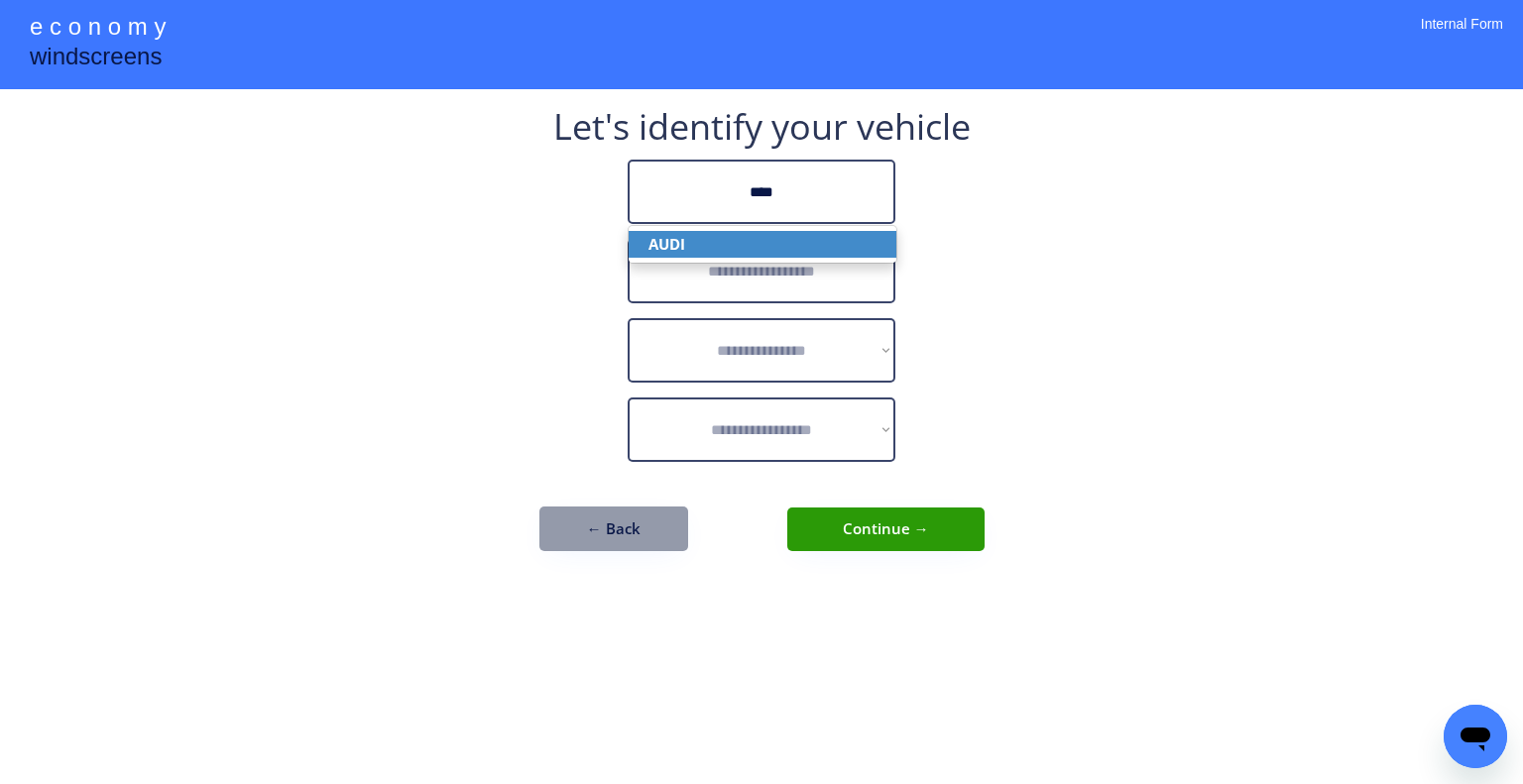 click on "AUDI" at bounding box center [762, 244] 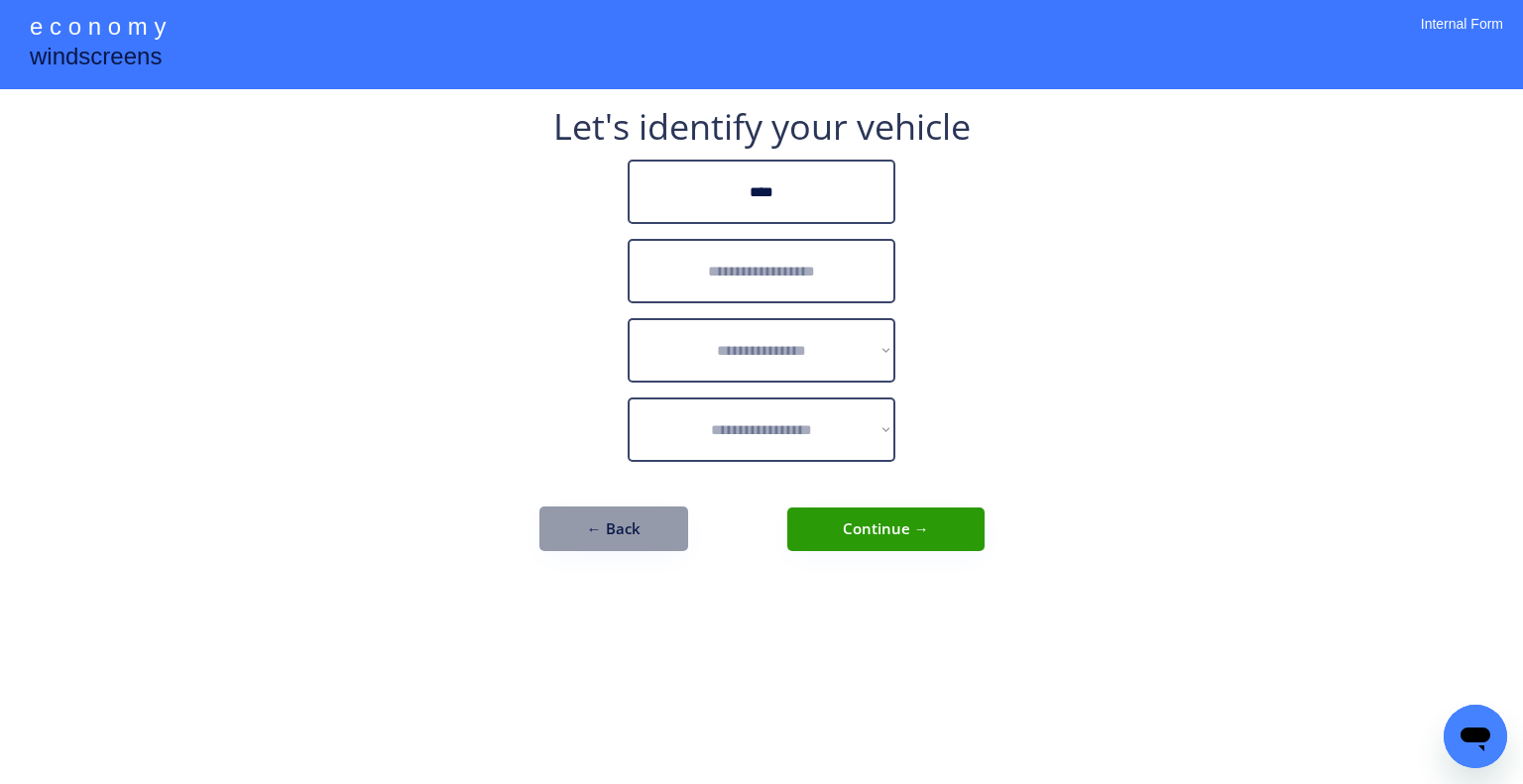 click at bounding box center [762, 271] 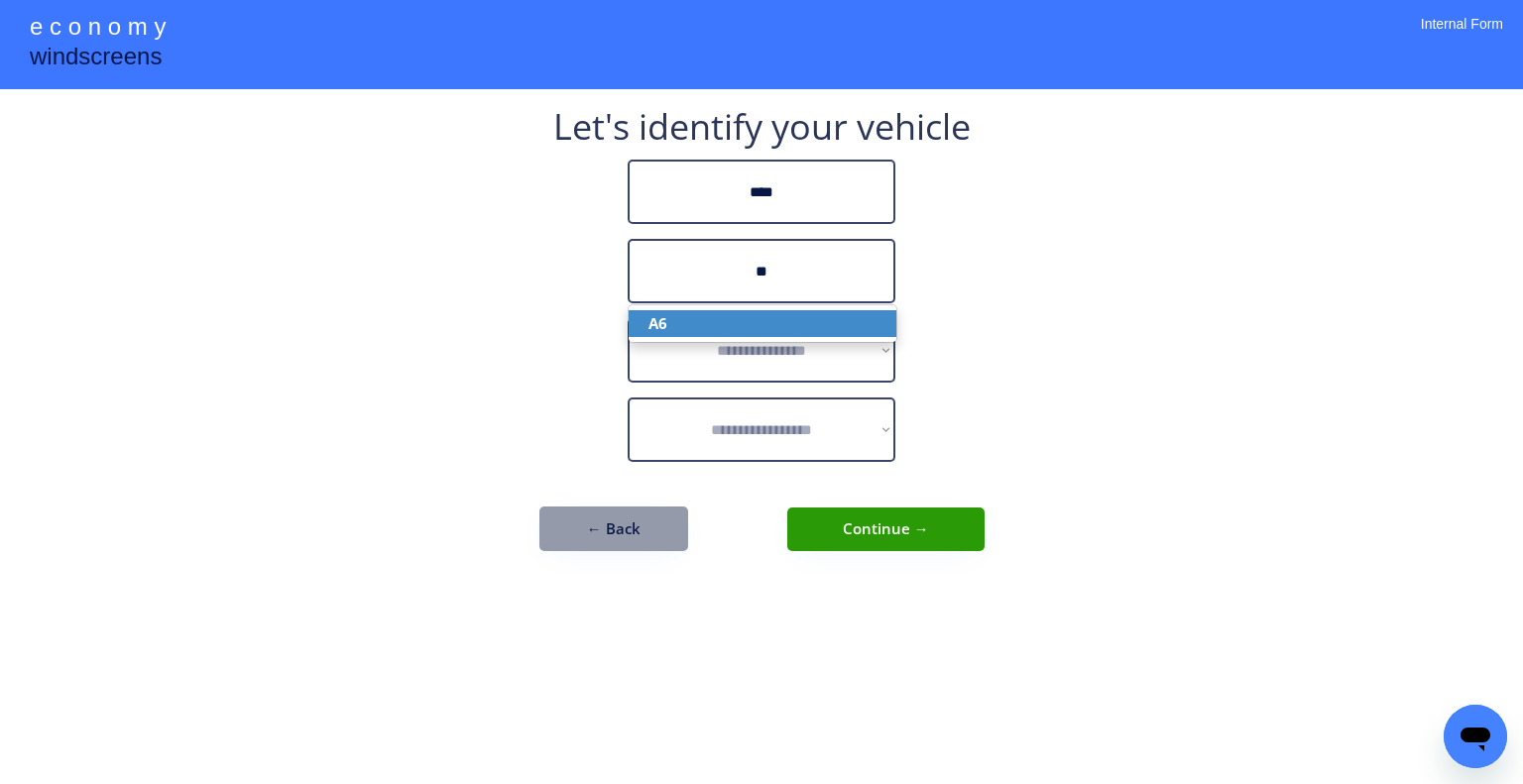 drag, startPoint x: 797, startPoint y: 316, endPoint x: 1023, endPoint y: 277, distance: 229.34036 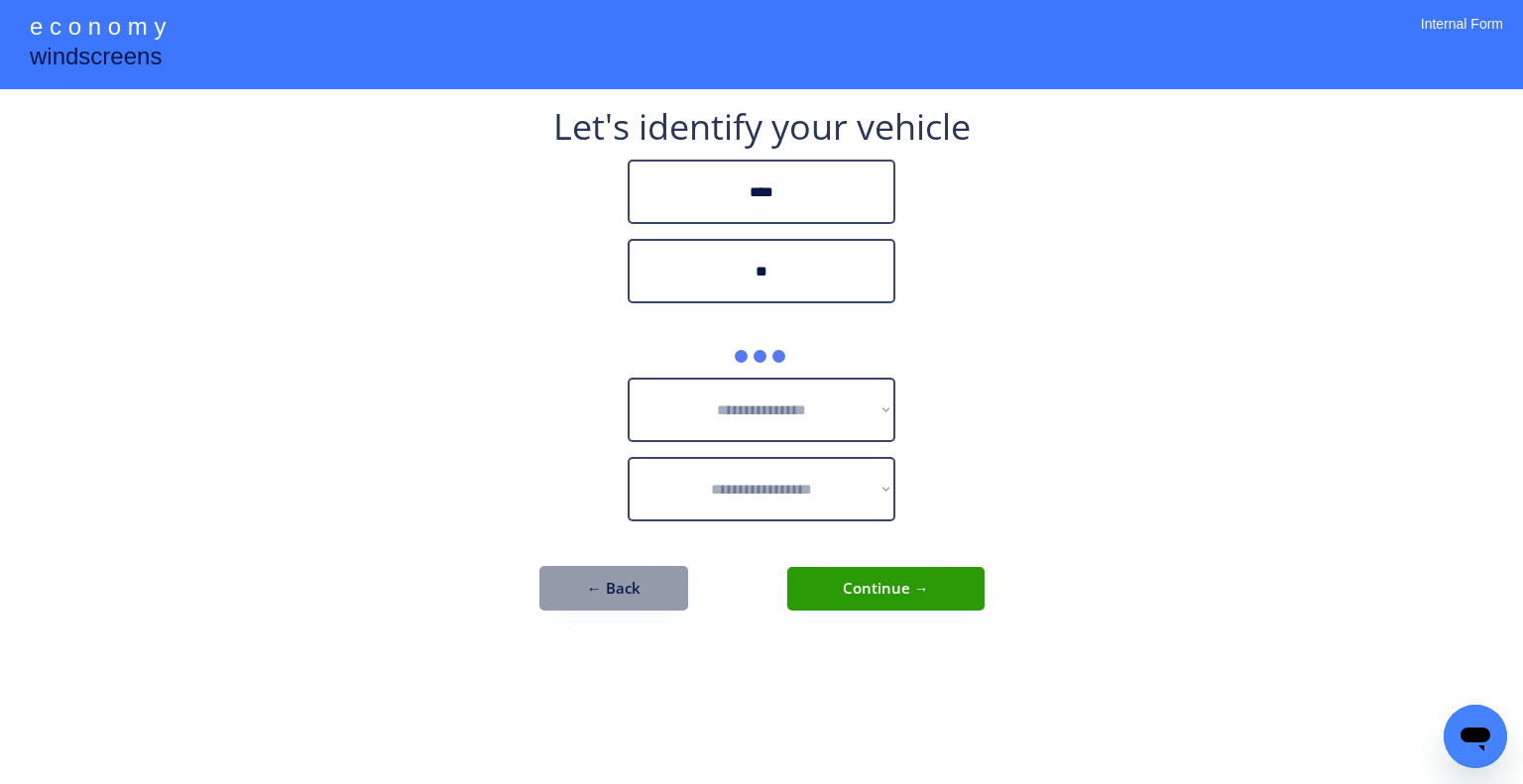 drag, startPoint x: 1023, startPoint y: 277, endPoint x: 755, endPoint y: 24, distance: 368.5553 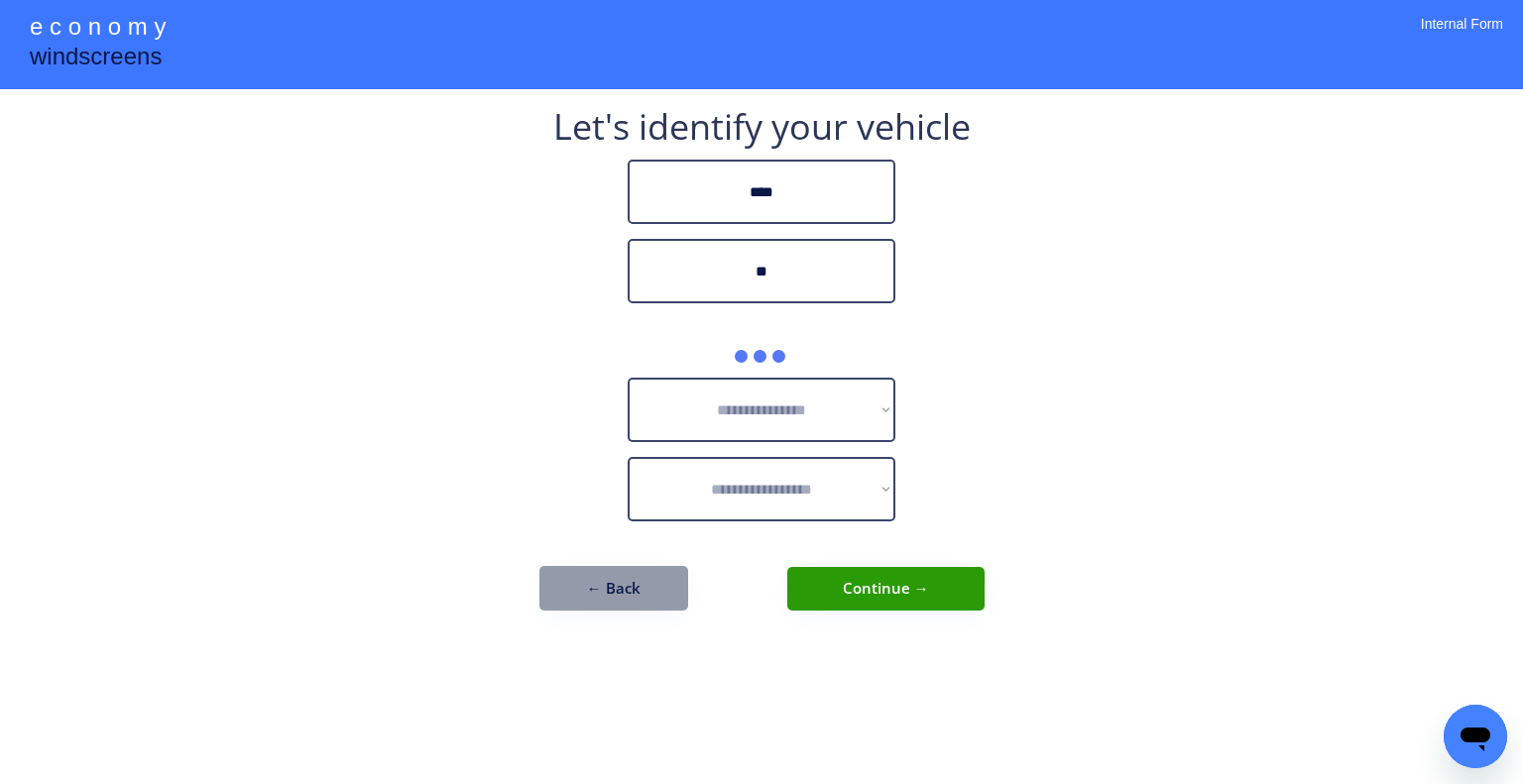 click on "**********" at bounding box center [762, 392] 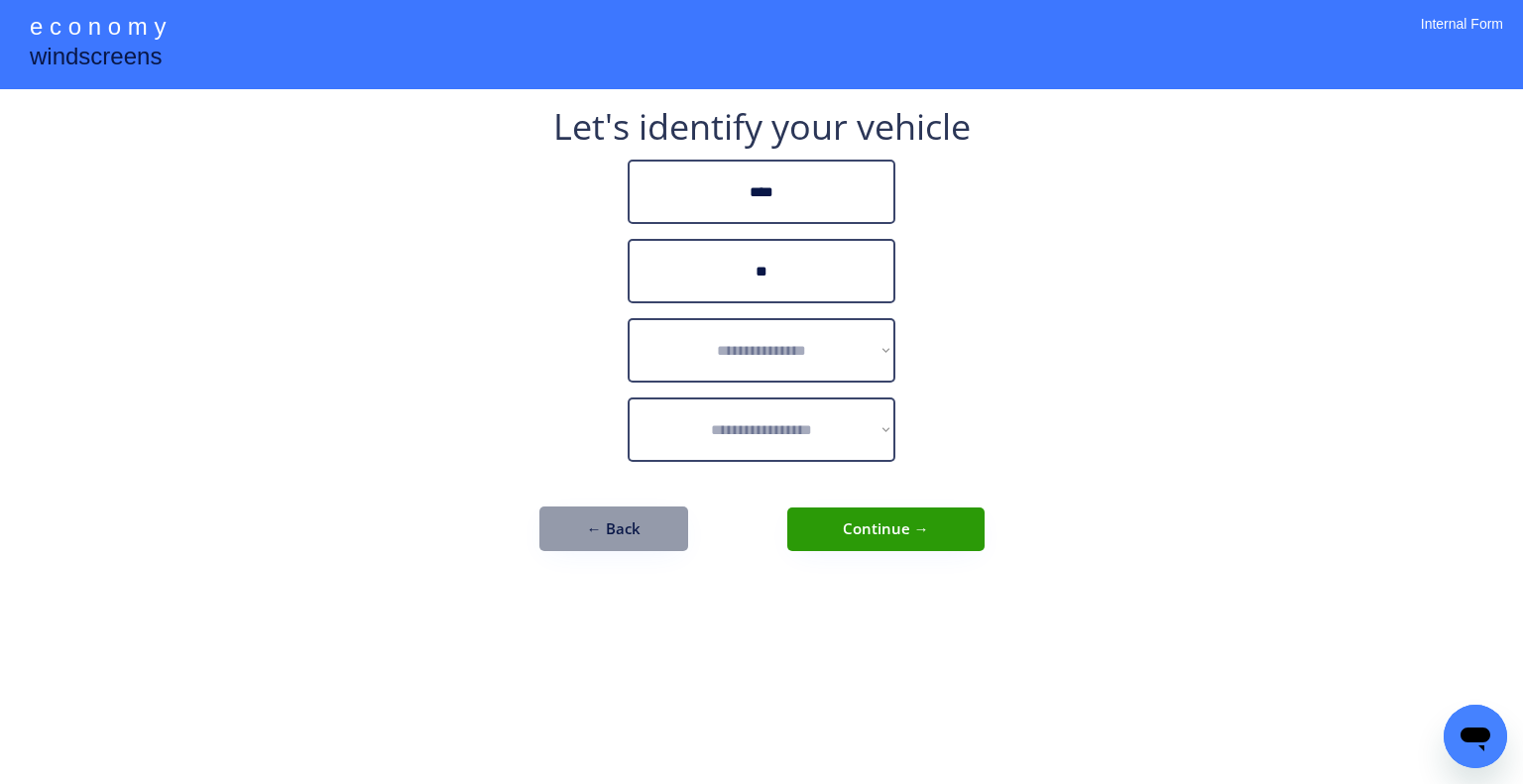 click on "**********" at bounding box center [762, 350] 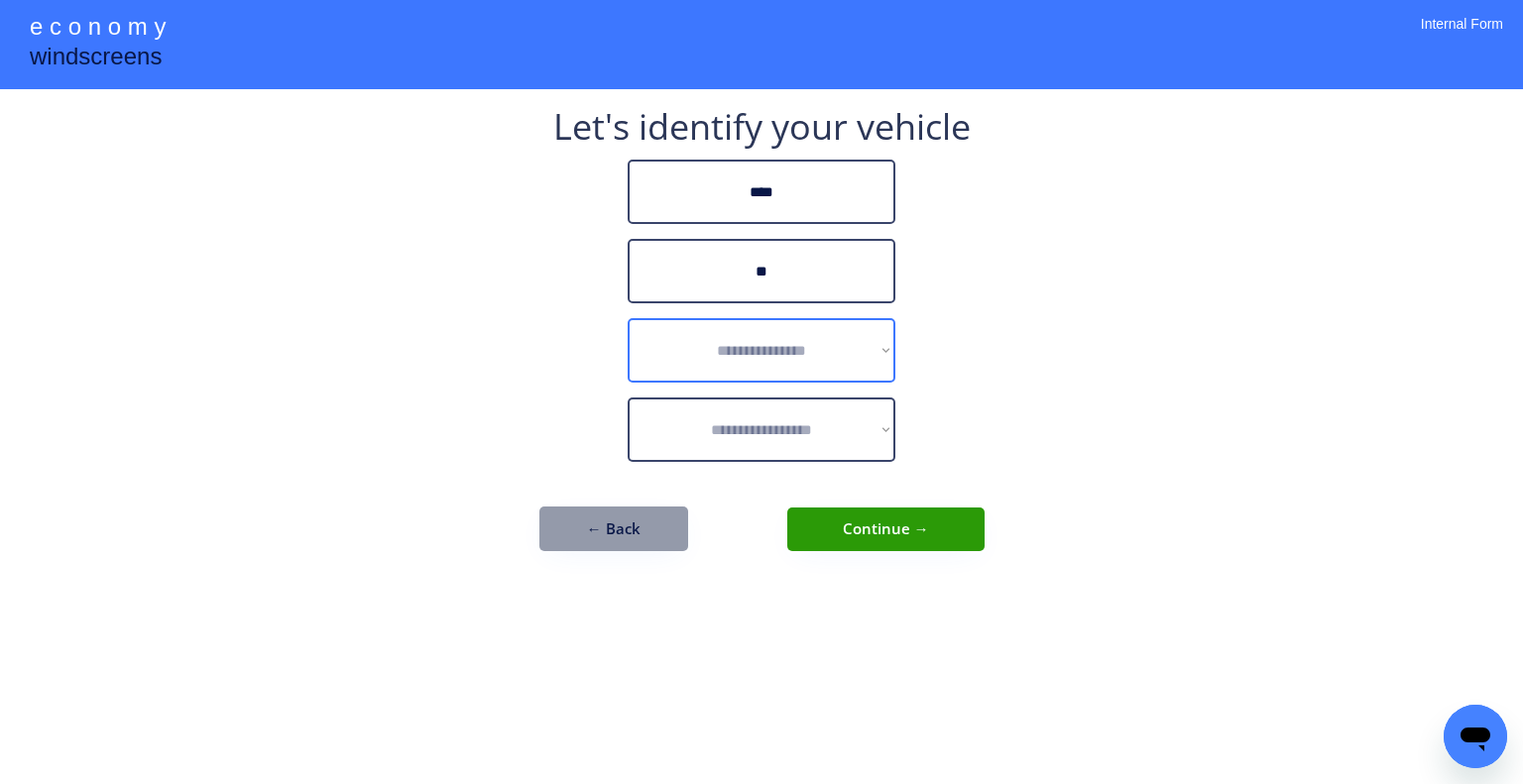 select on "******" 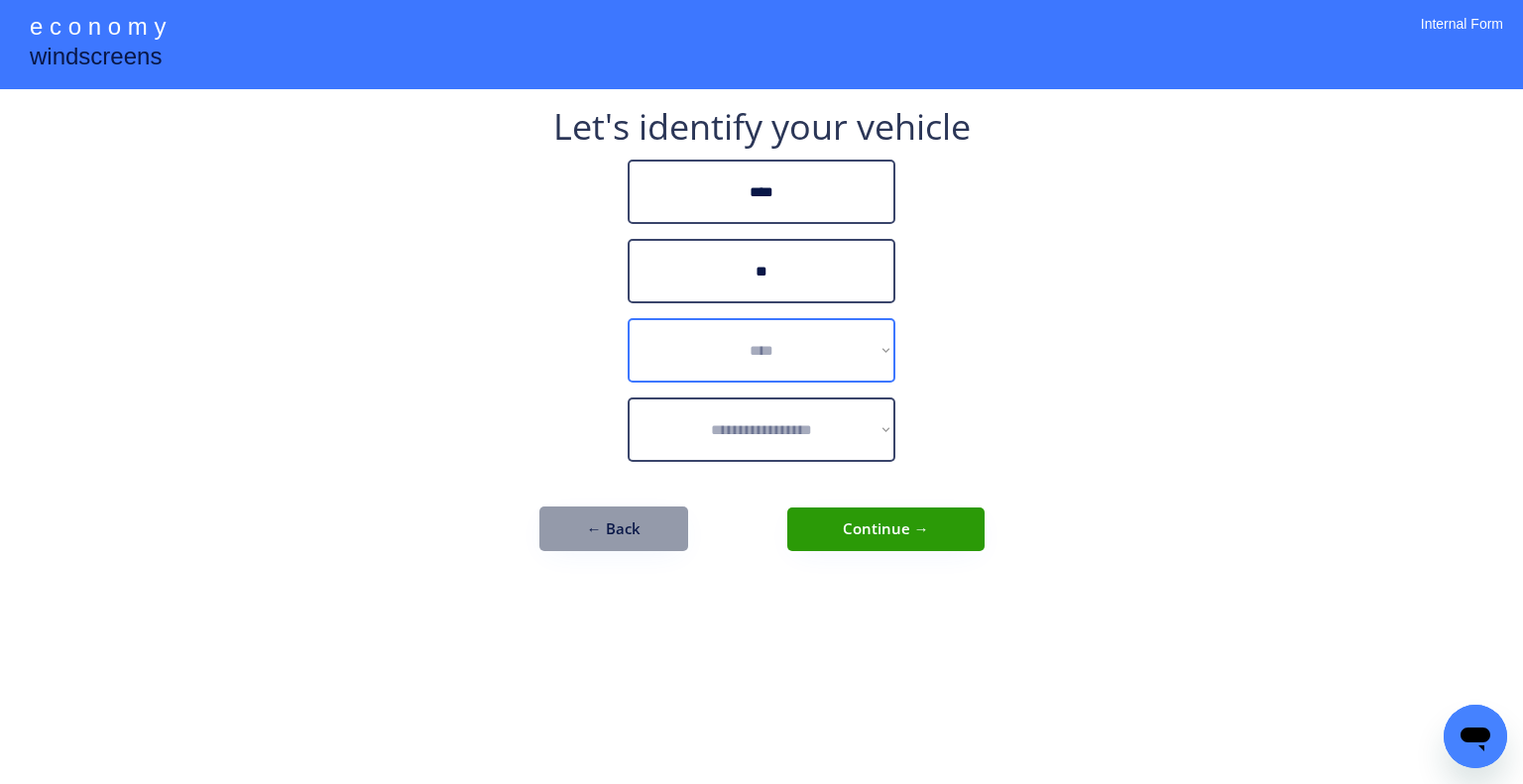 click on "**********" at bounding box center [762, 350] 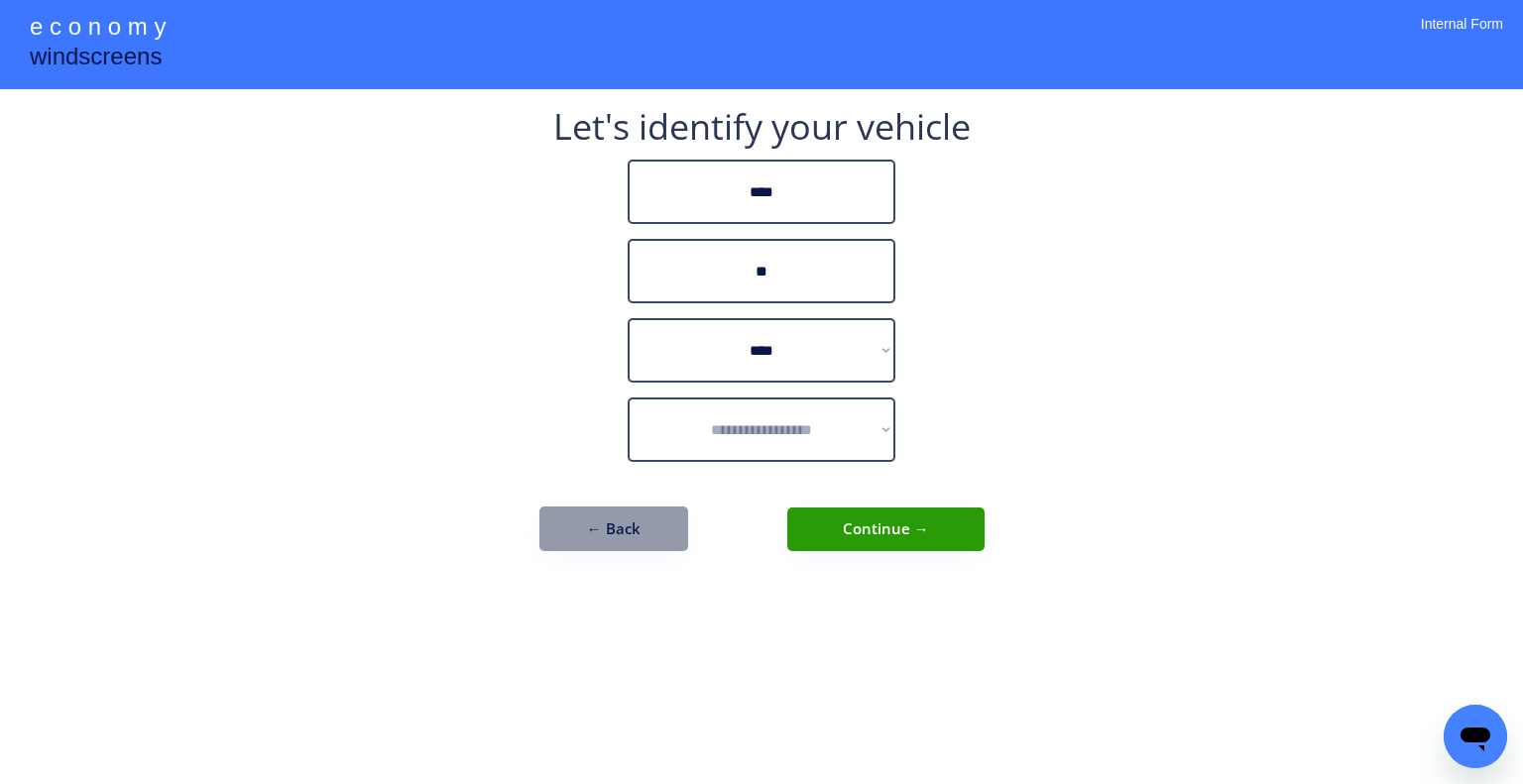 click on "**********" at bounding box center [762, 340] 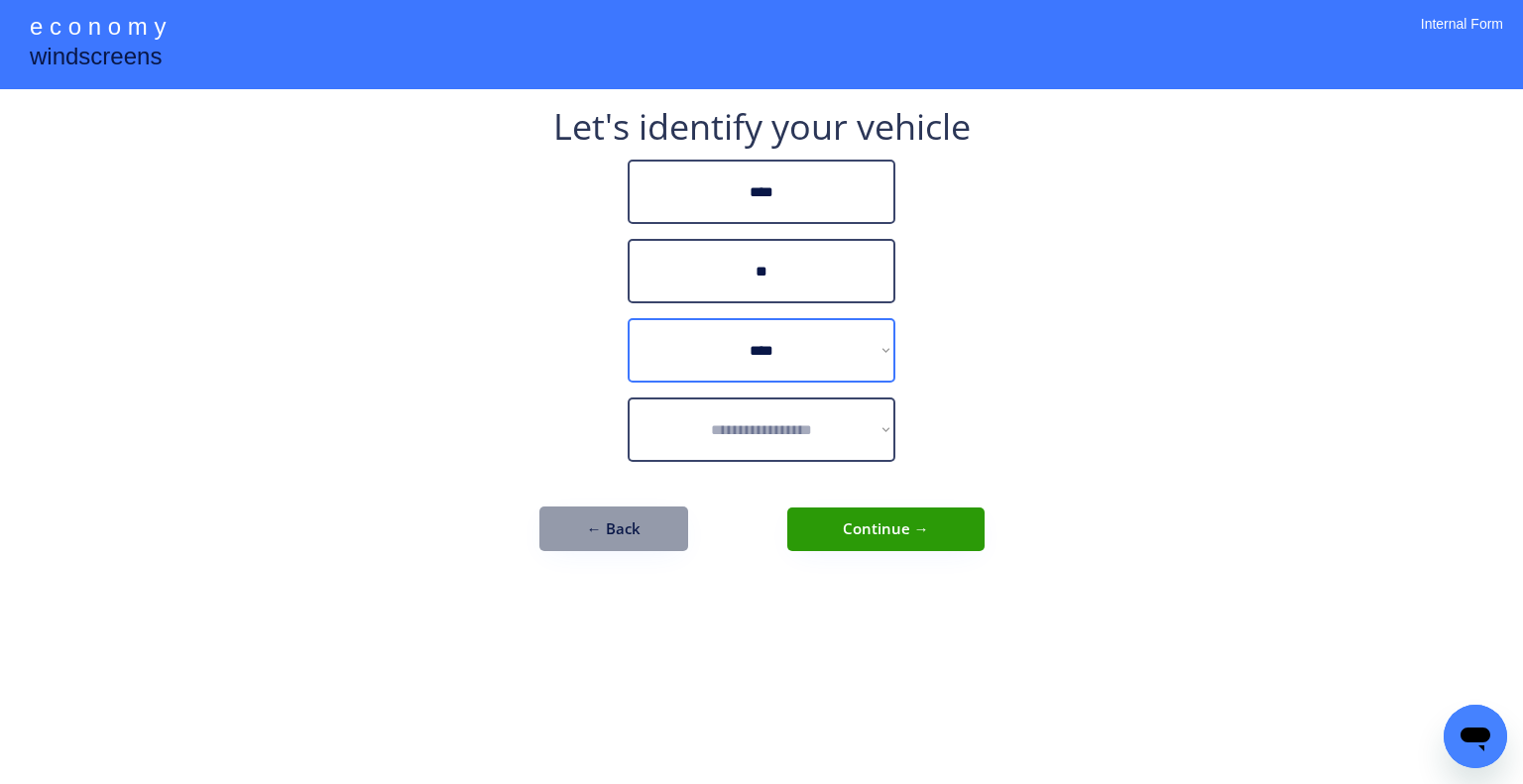 click on "**********" at bounding box center (762, 429) 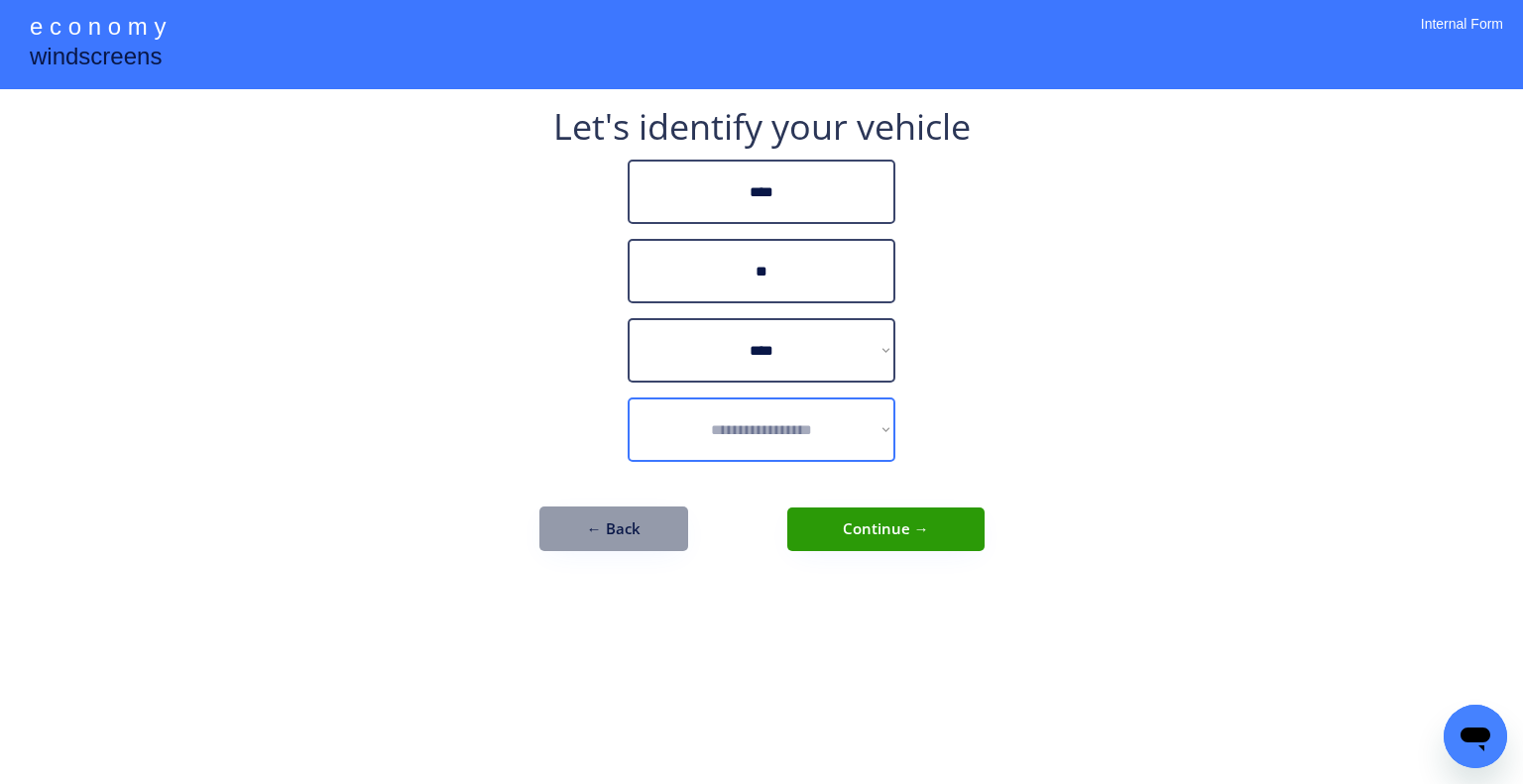select on "**********" 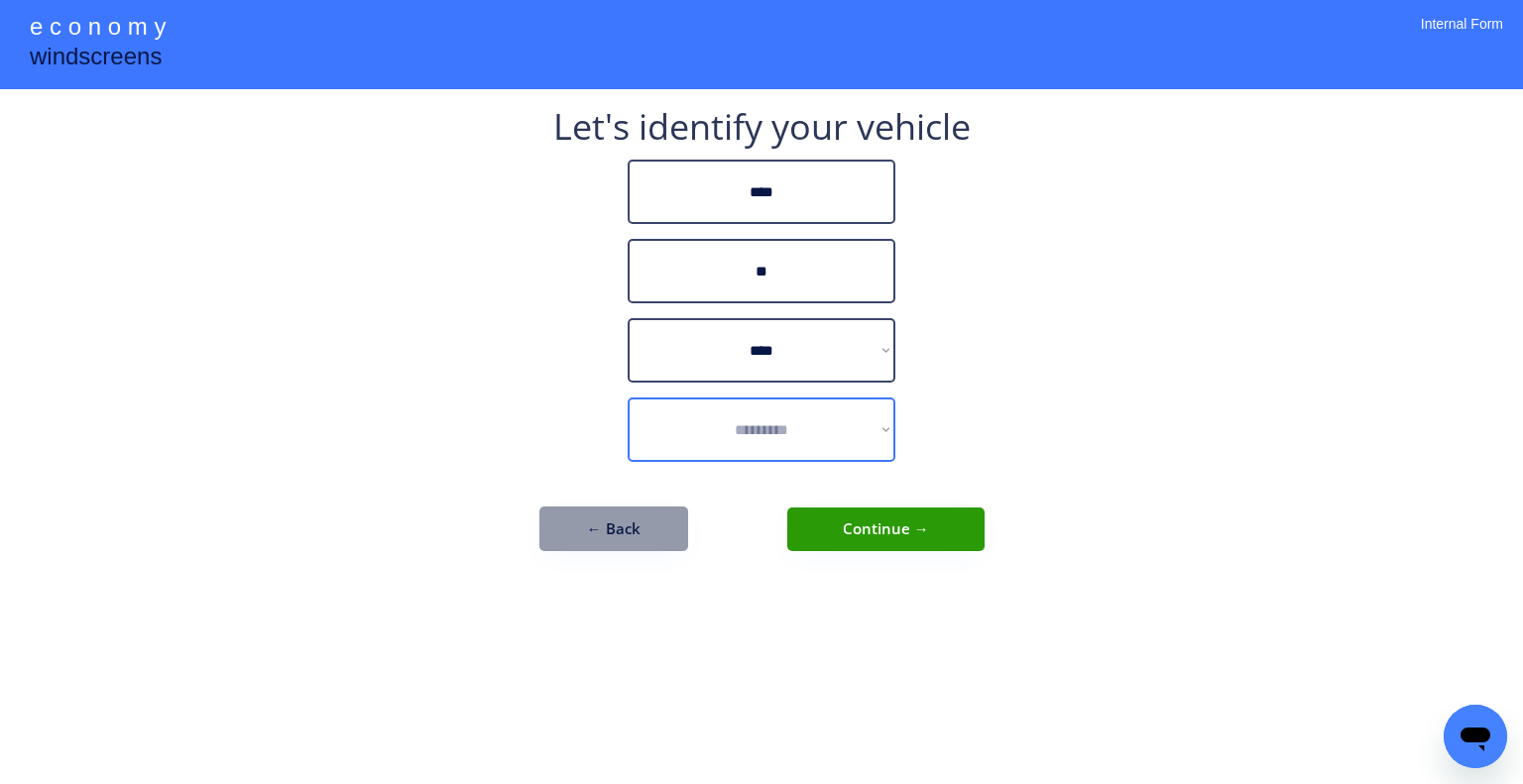 click on "**********" at bounding box center (762, 429) 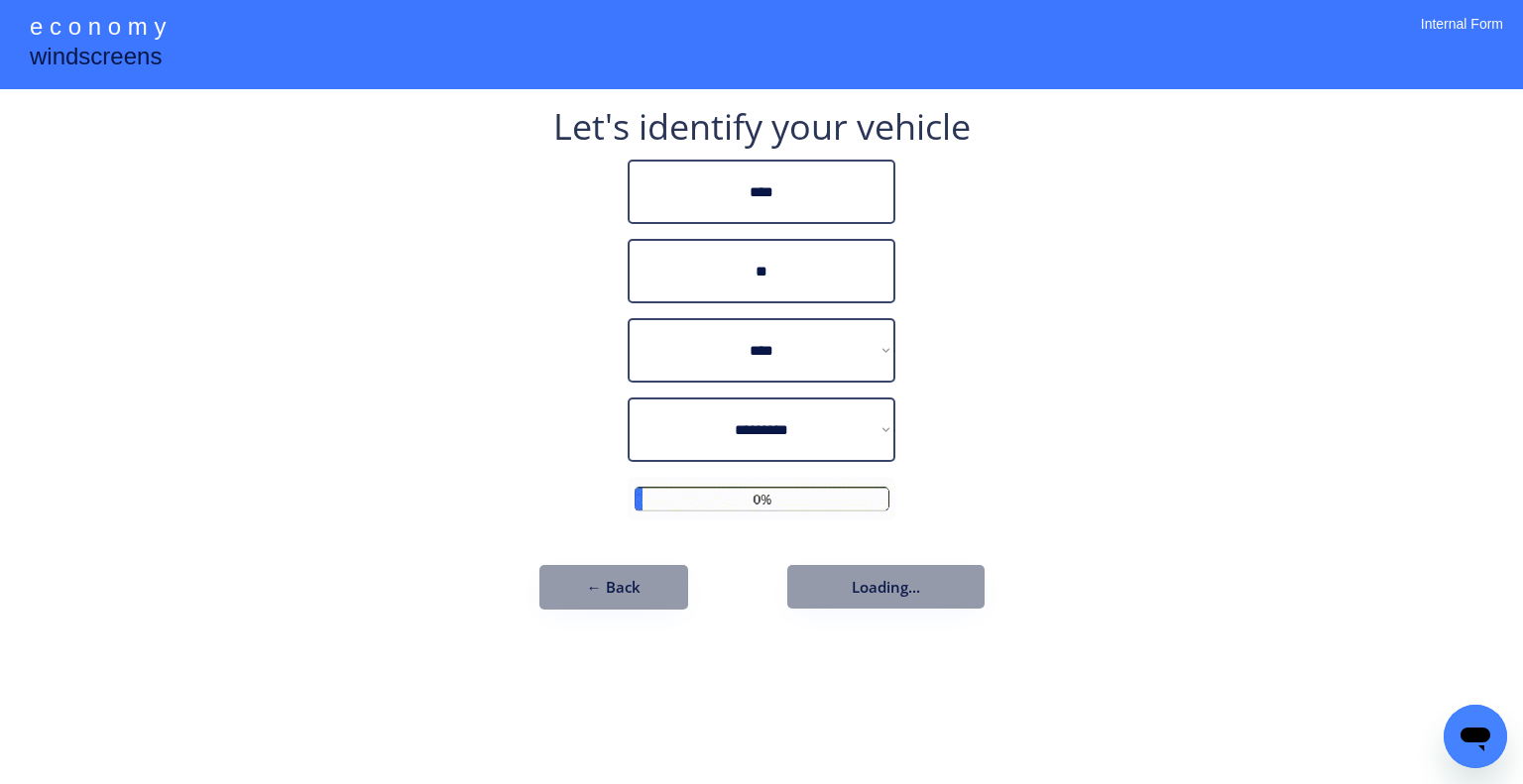 click on "**********" at bounding box center [762, 392] 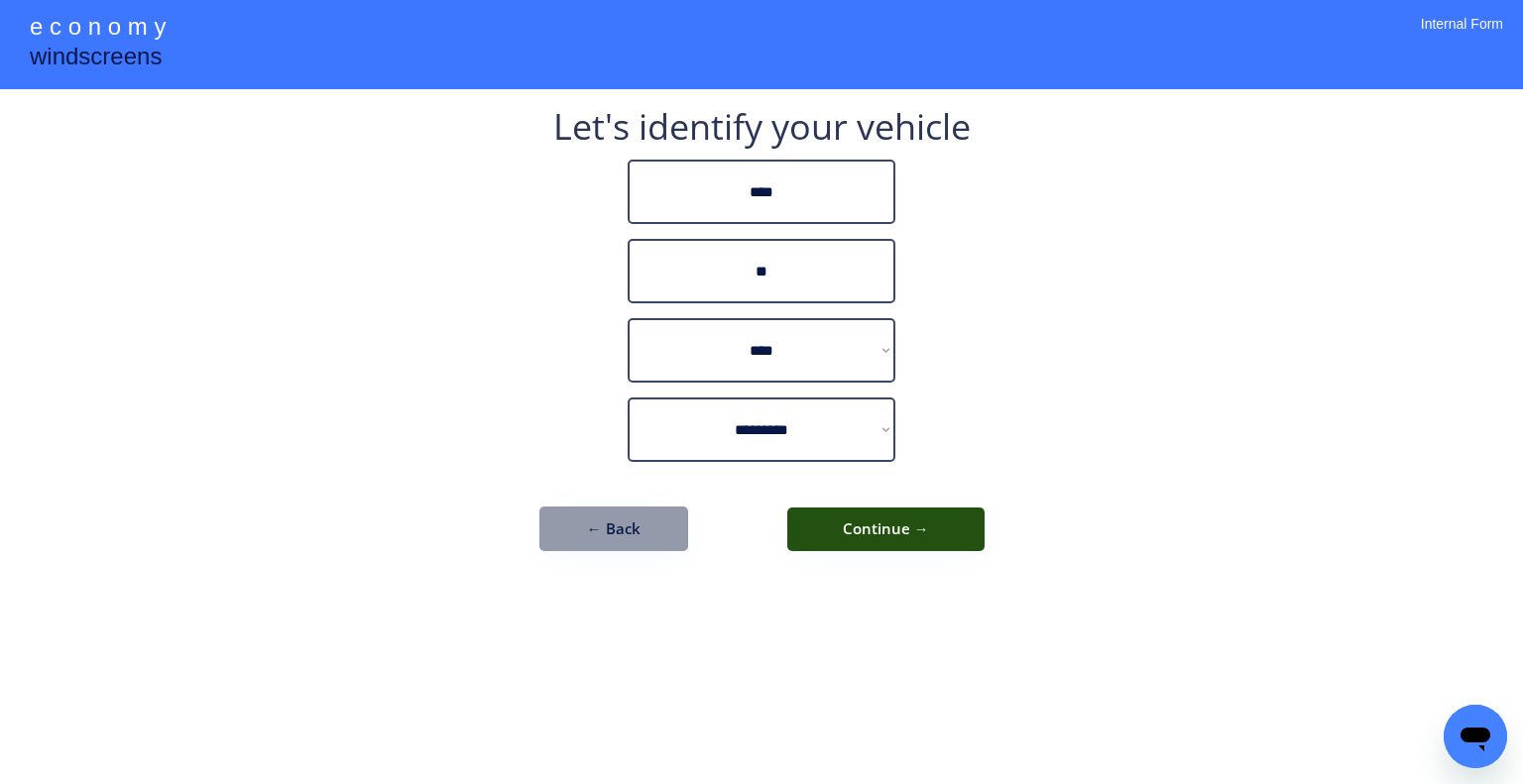 click on "Continue    →" at bounding box center [885, 529] 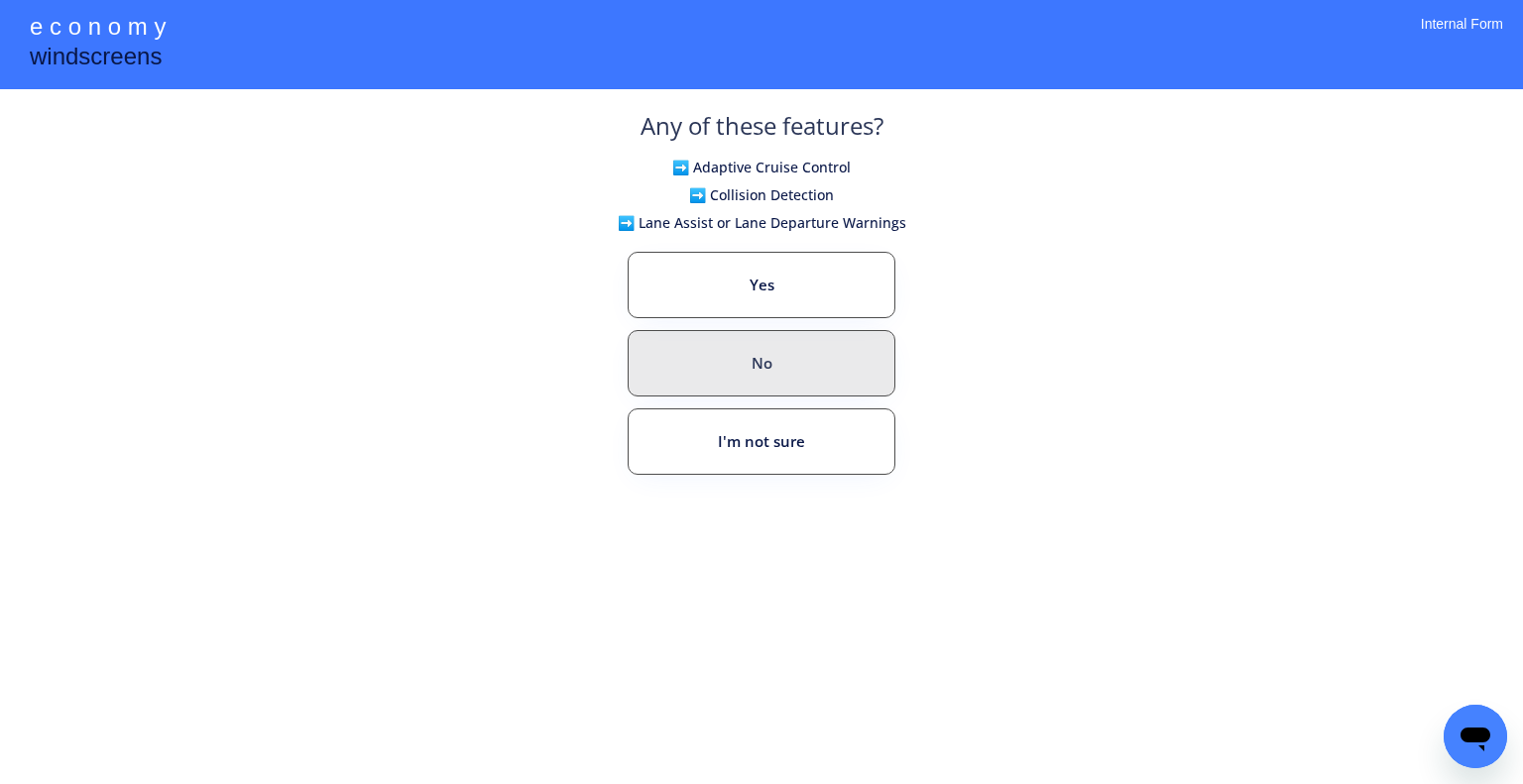 click on "No" at bounding box center [762, 363] 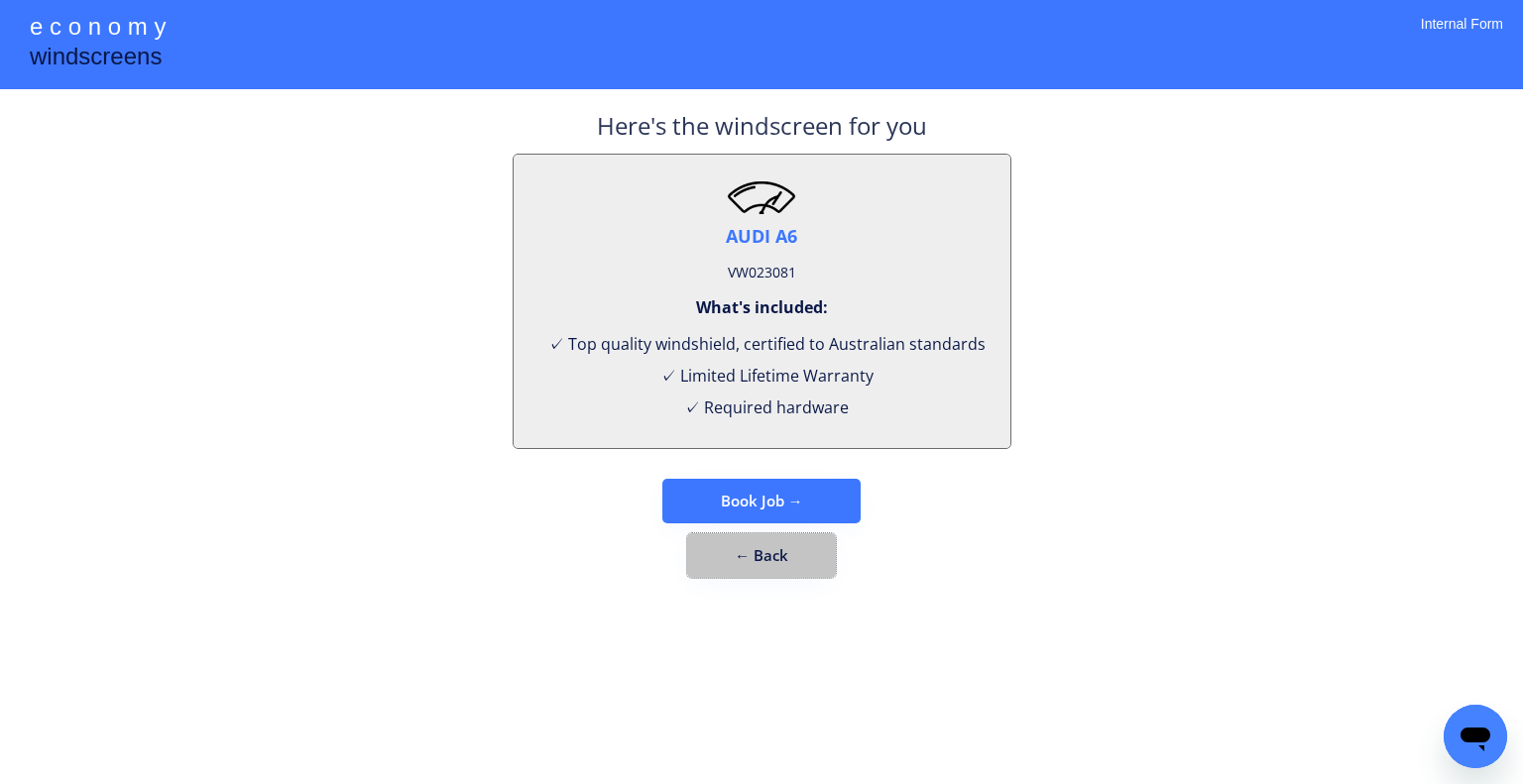 click on "←   Back" at bounding box center (762, 555) 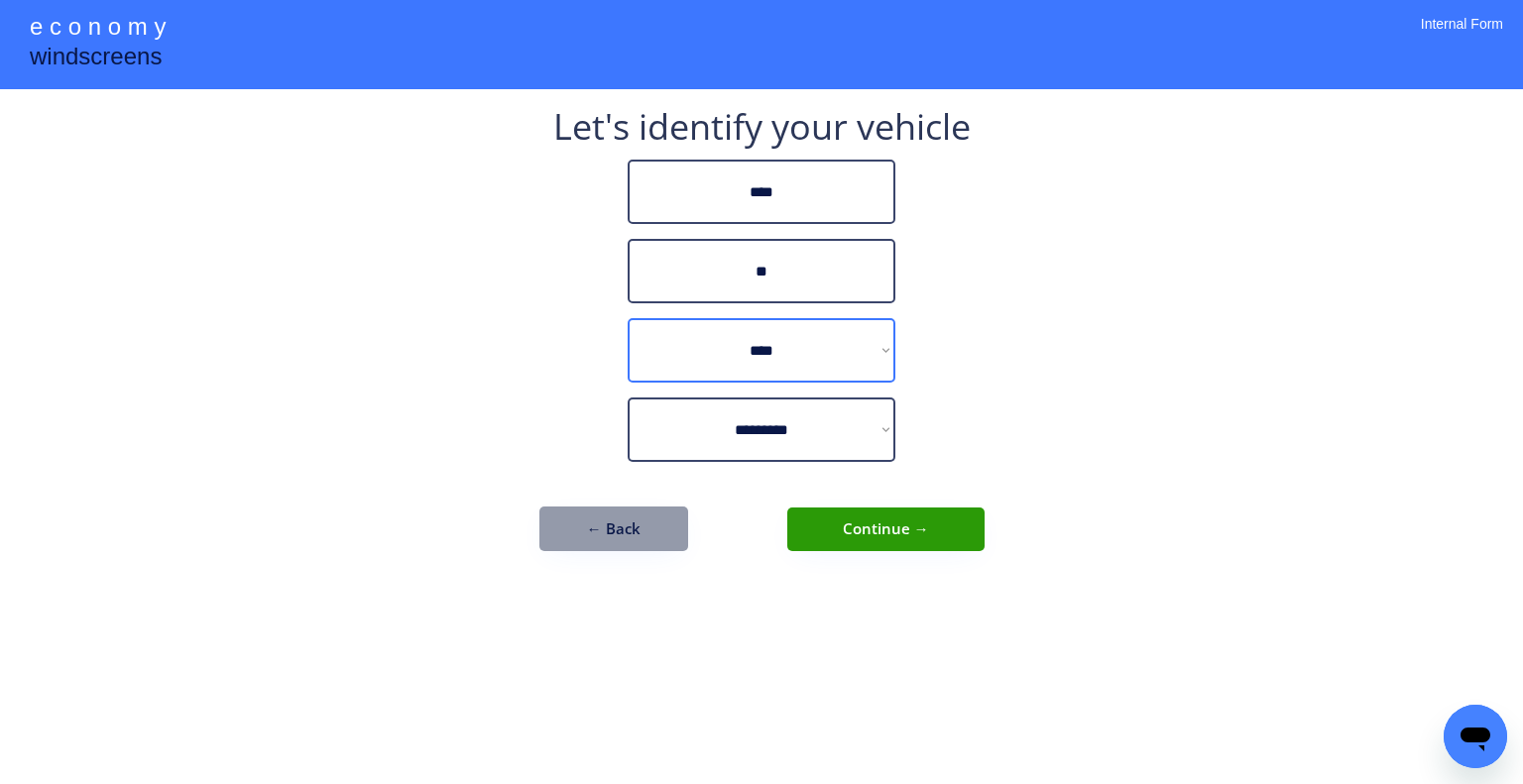 click on "**********" at bounding box center (762, 350) 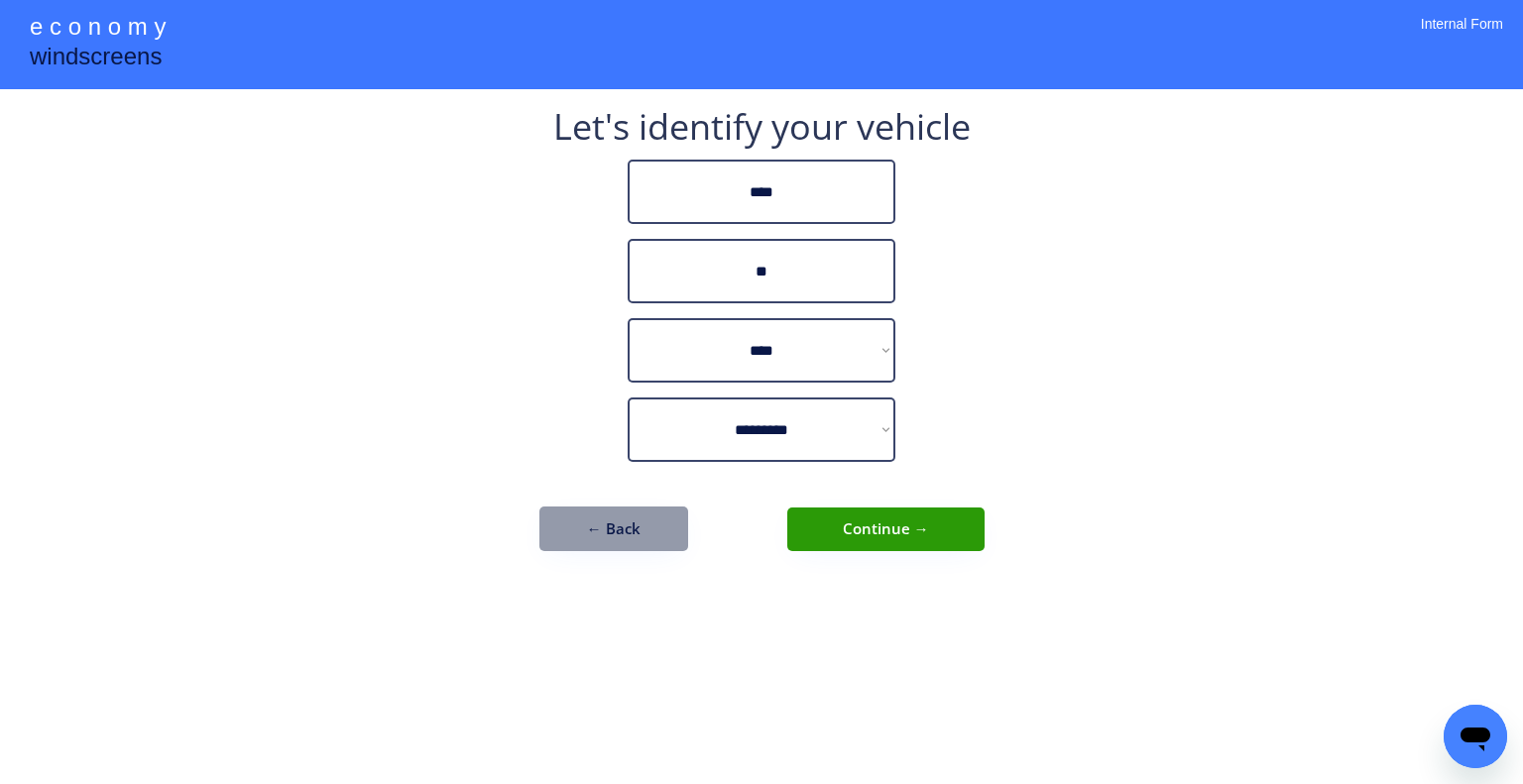 click on "**********" at bounding box center [762, 340] 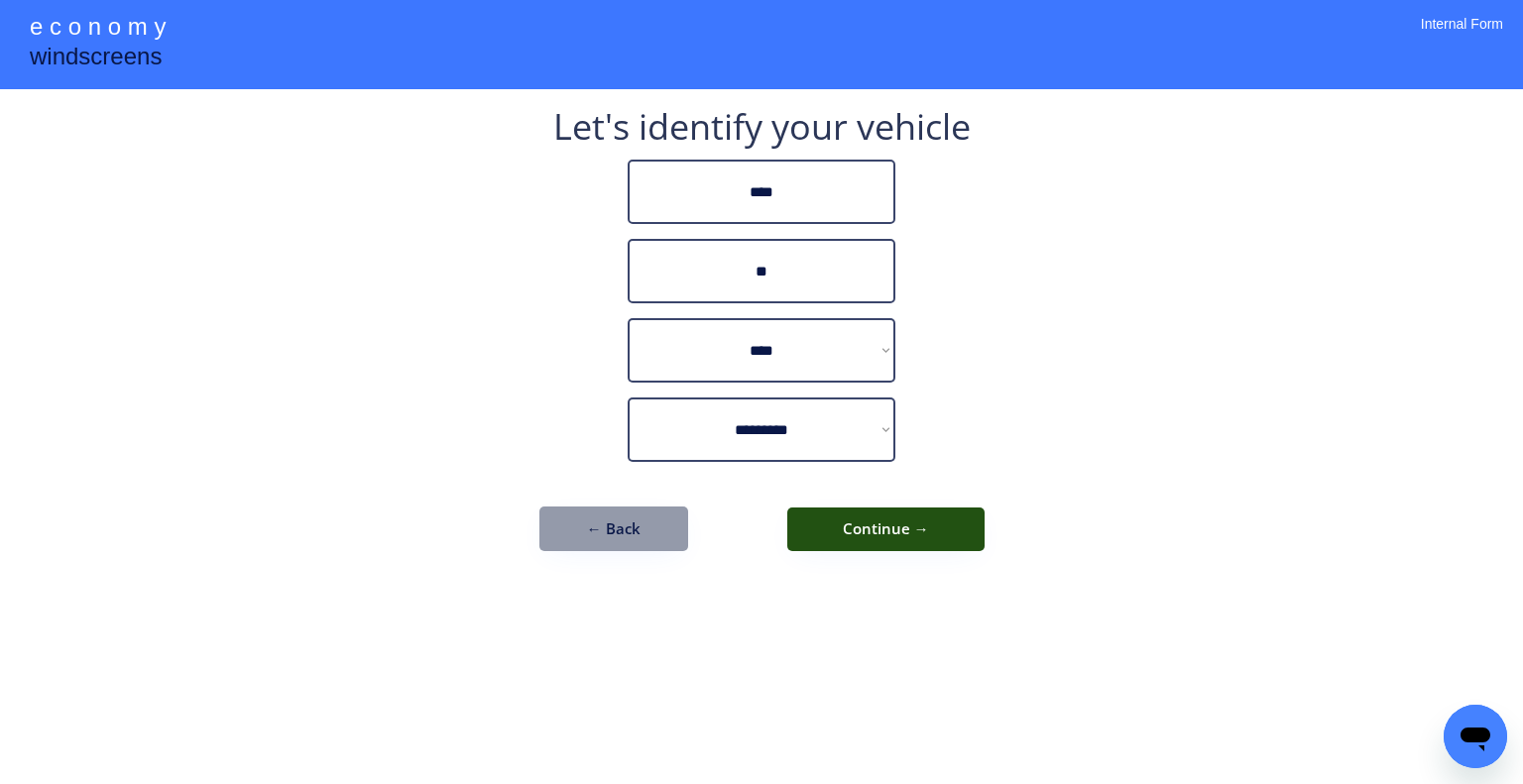 click on "Continue    →" at bounding box center (885, 529) 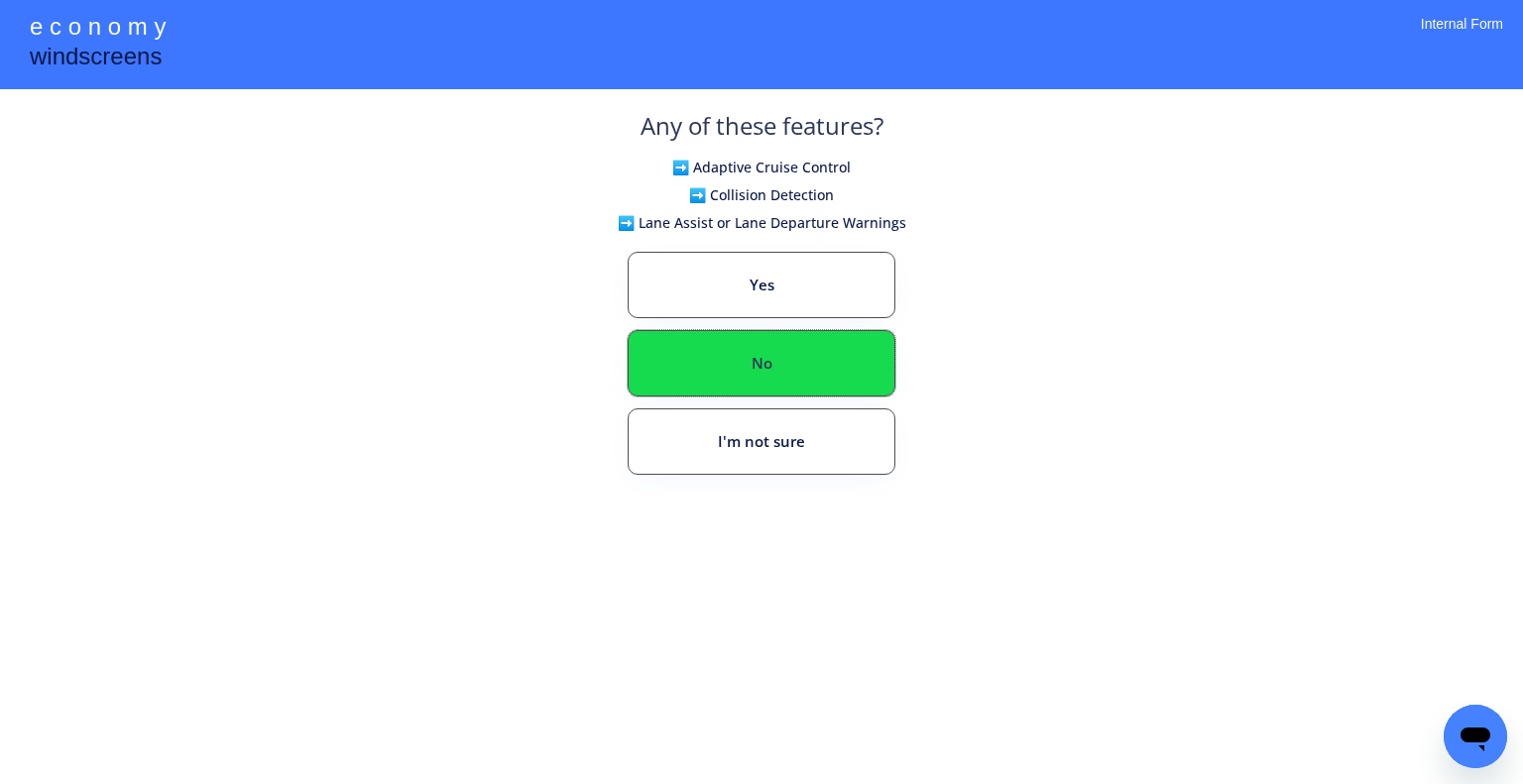 click on "No" at bounding box center (762, 363) 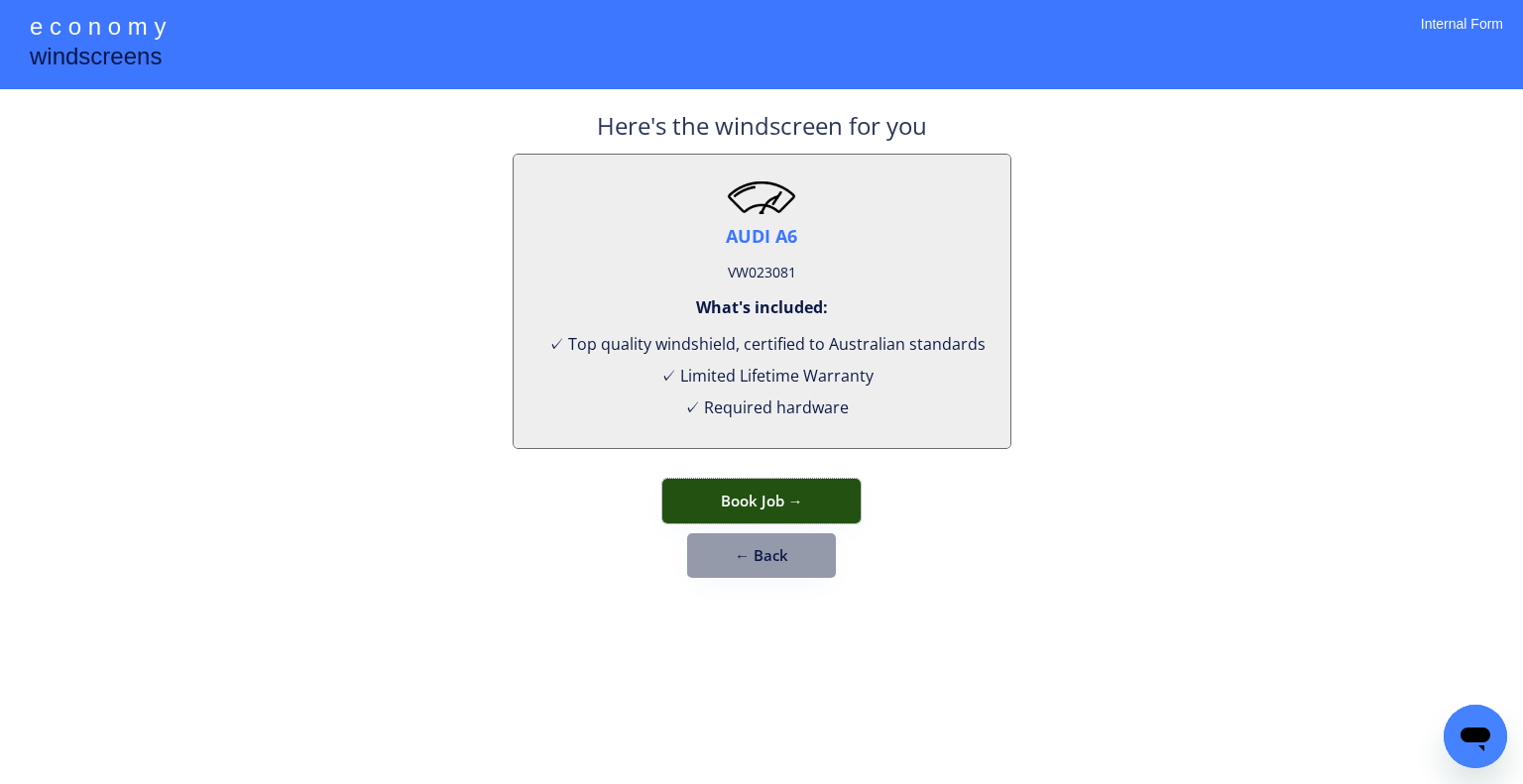 drag, startPoint x: 792, startPoint y: 492, endPoint x: 812, endPoint y: 429, distance: 66.09841 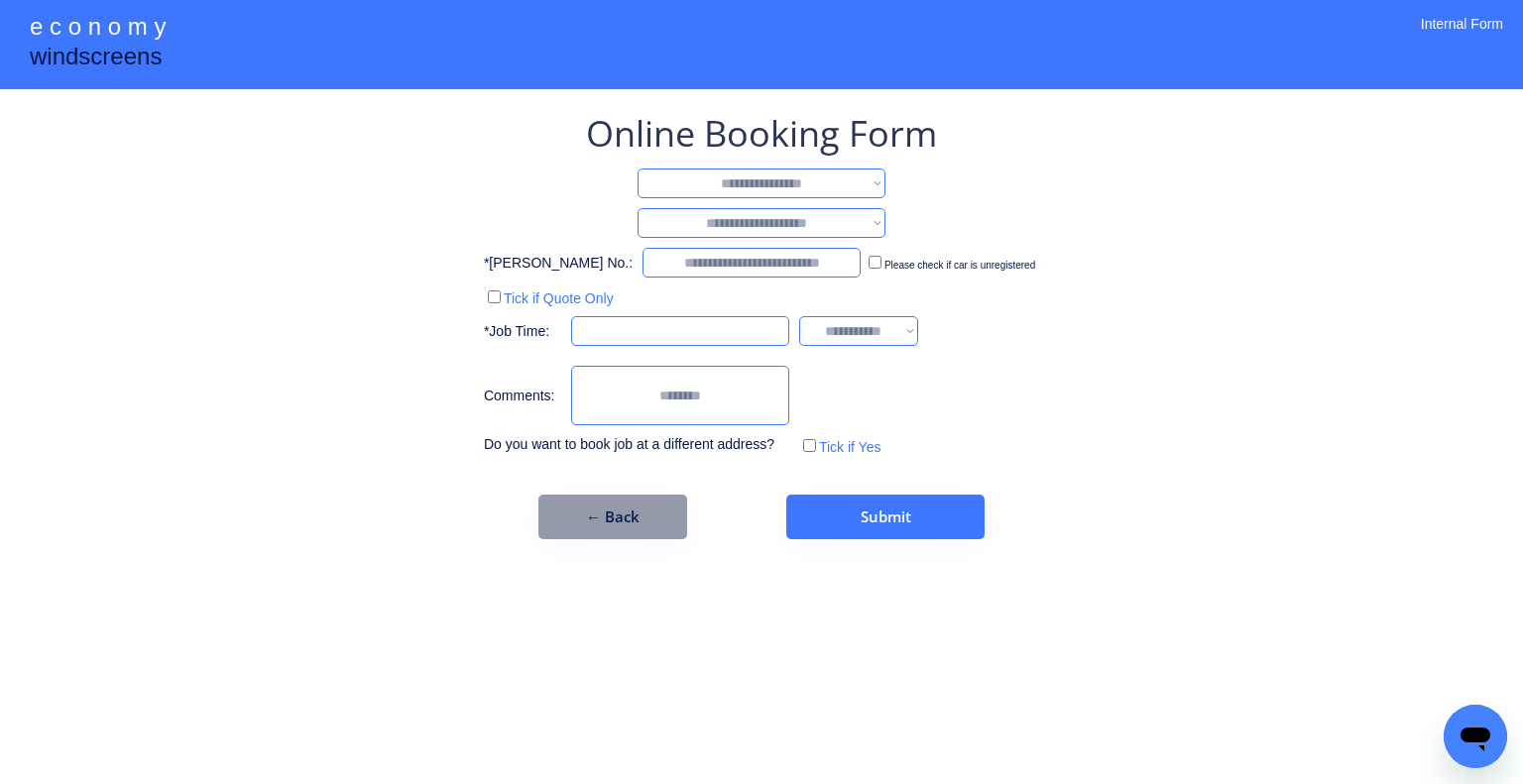 click on "**********" at bounding box center [762, 183] 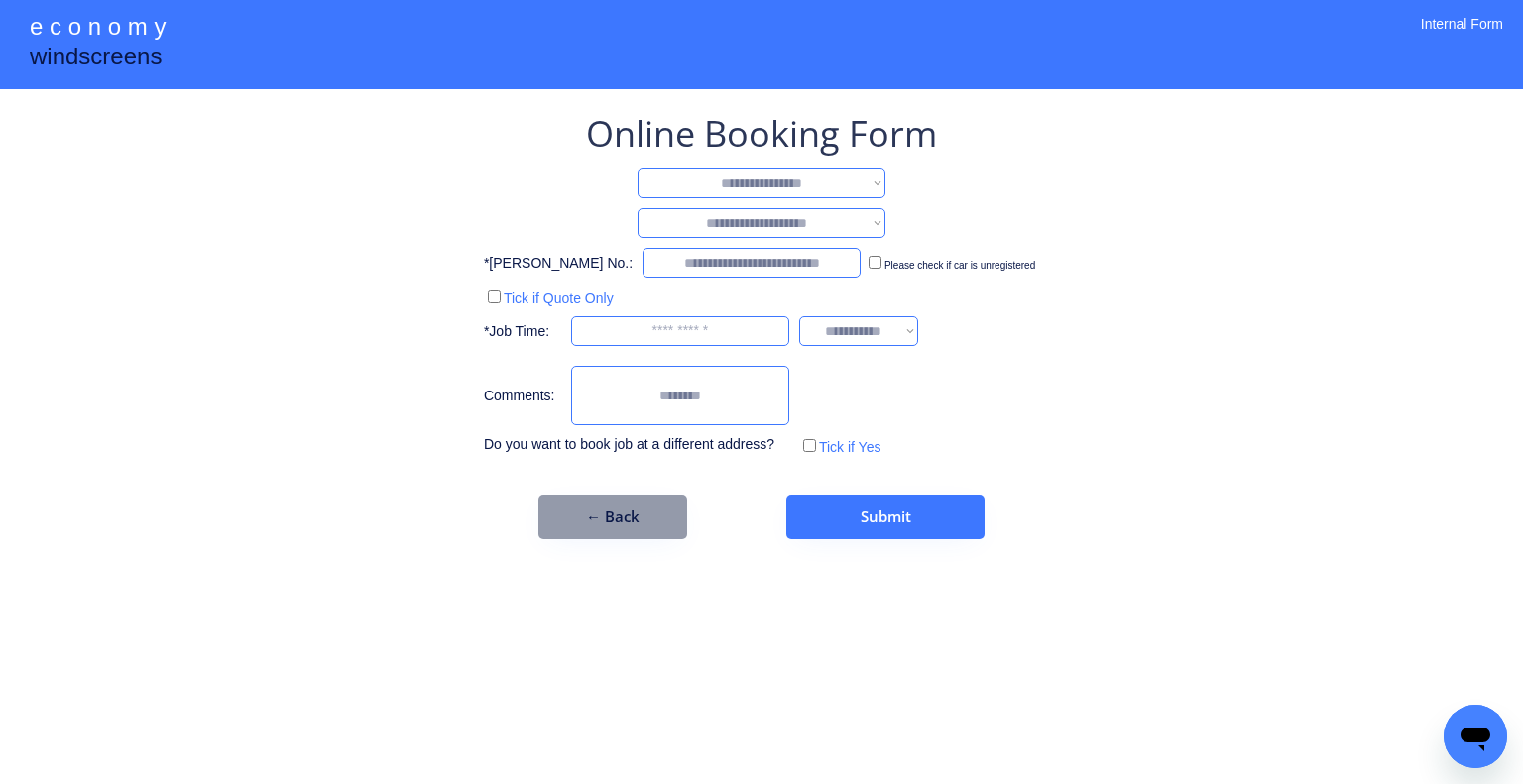 select on "**********" 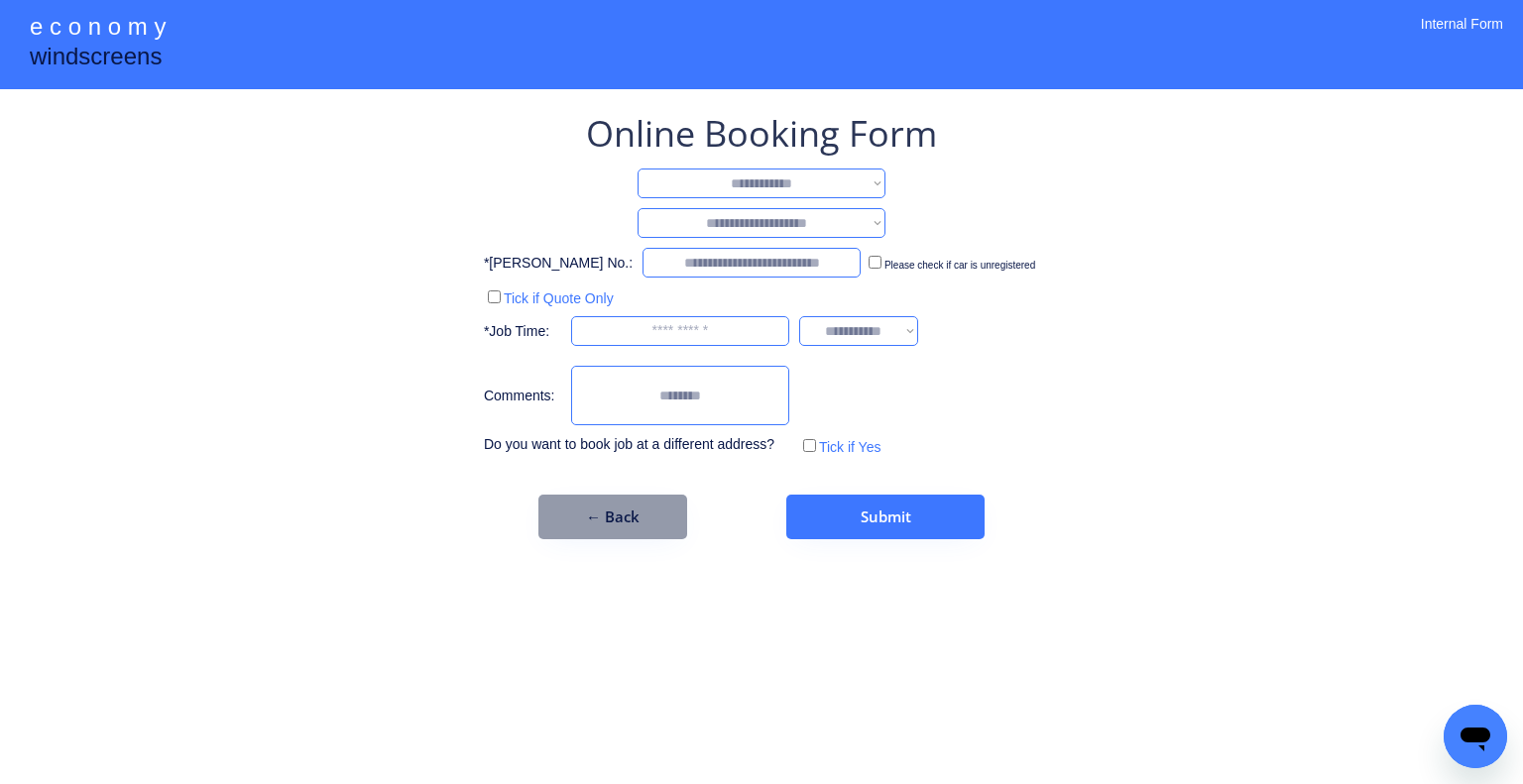 click on "**********" at bounding box center [762, 183] 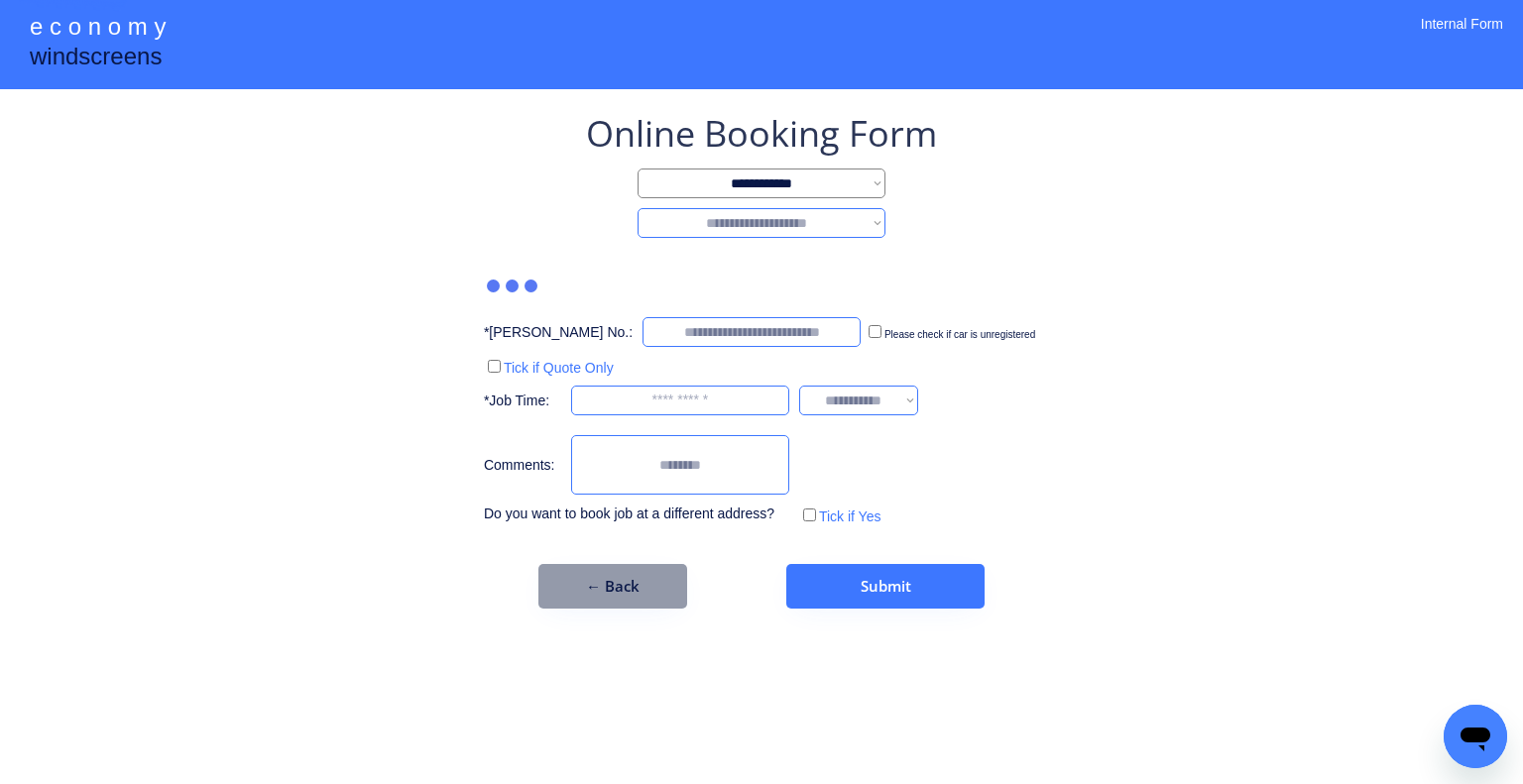click on "**********" at bounding box center (762, 223) 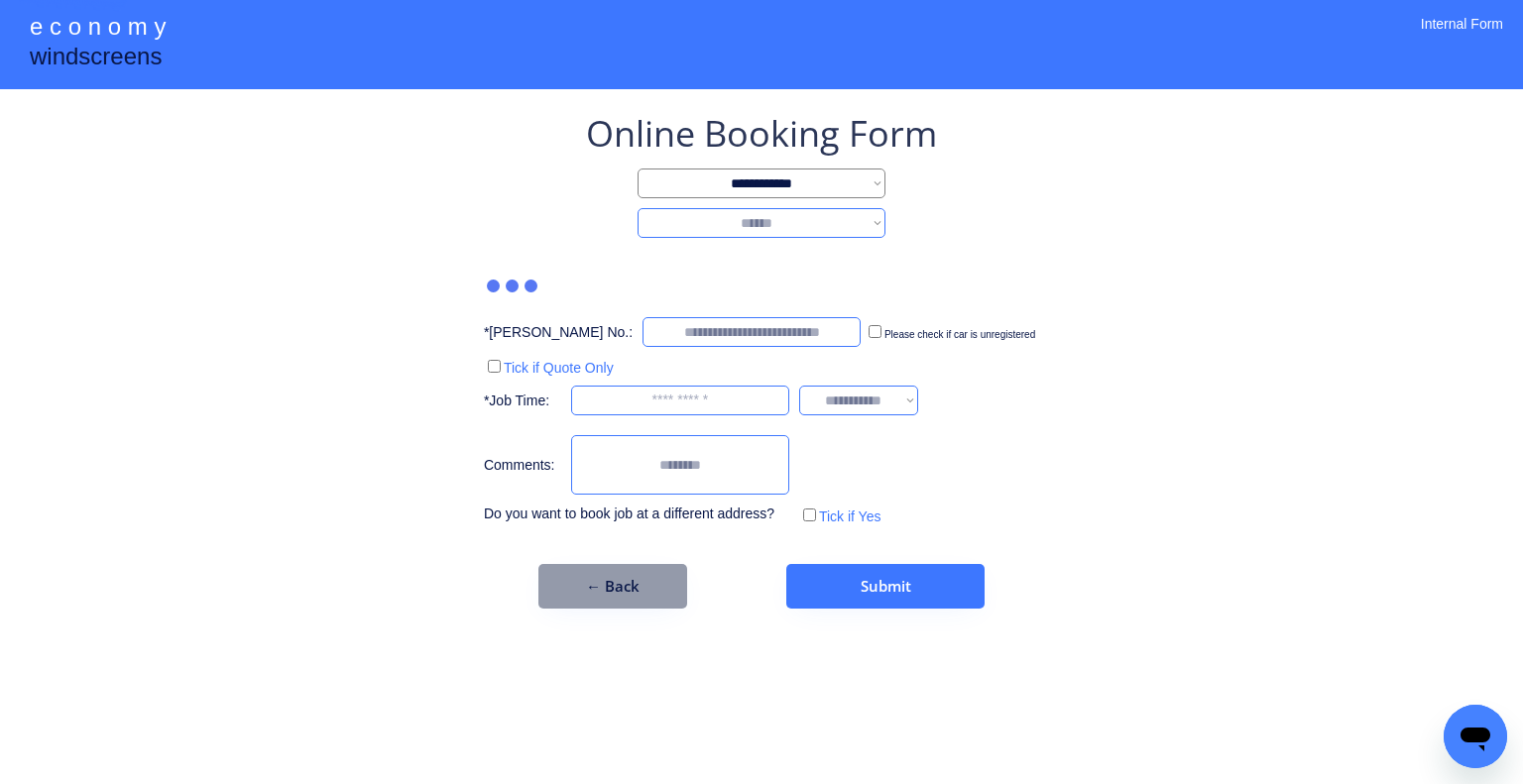 click on "**********" at bounding box center (762, 223) 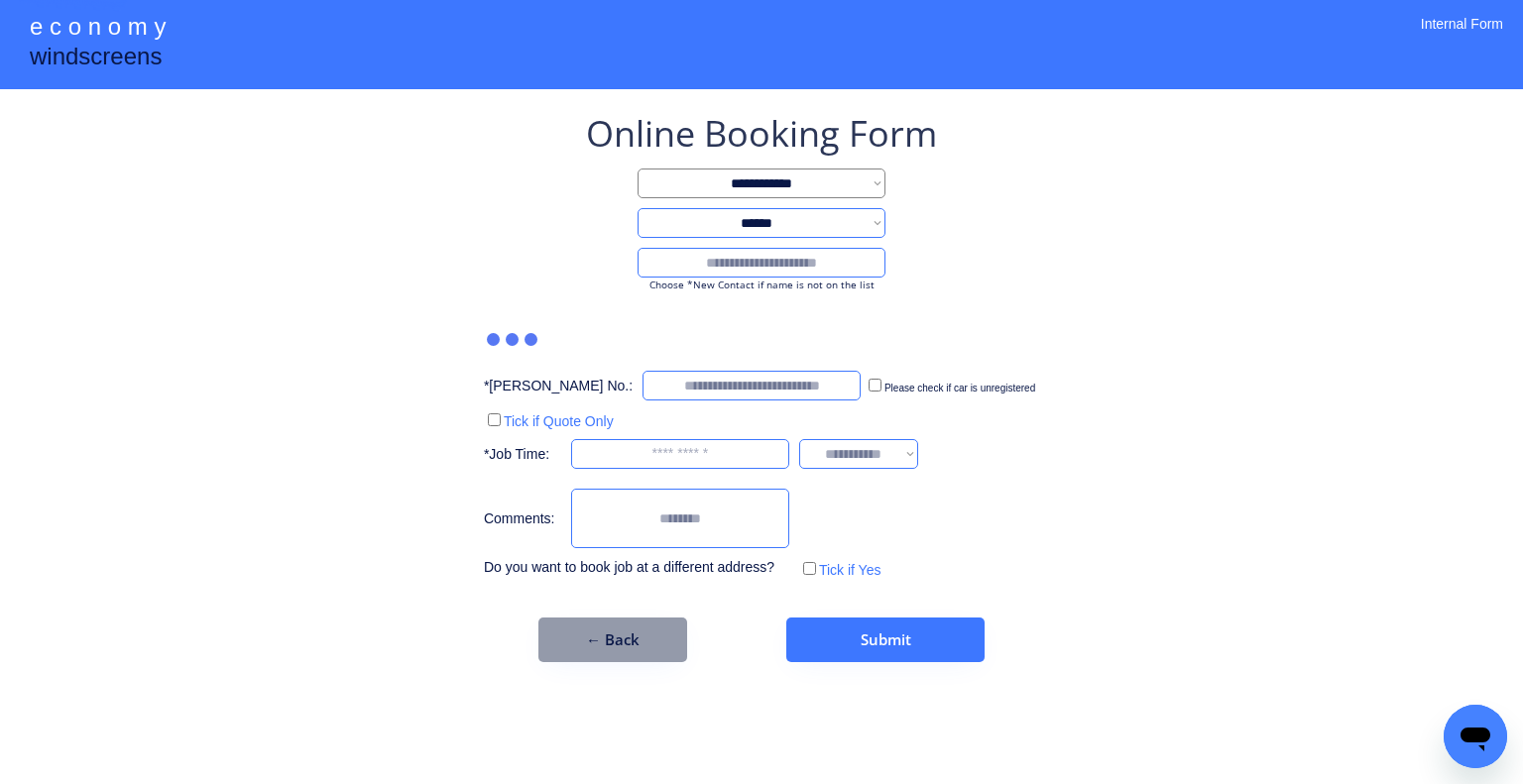 click at bounding box center [762, 263] 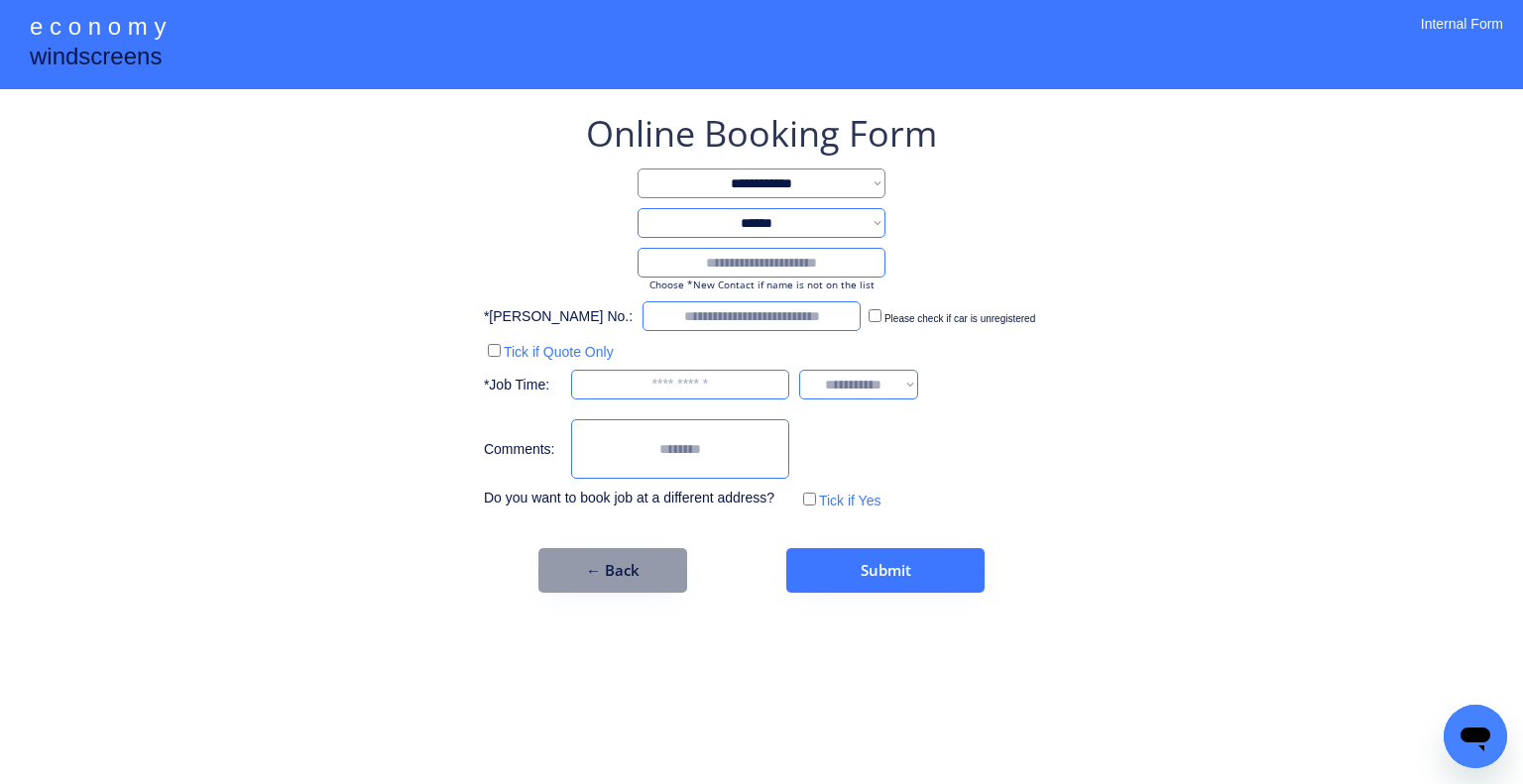 click at bounding box center [762, 263] 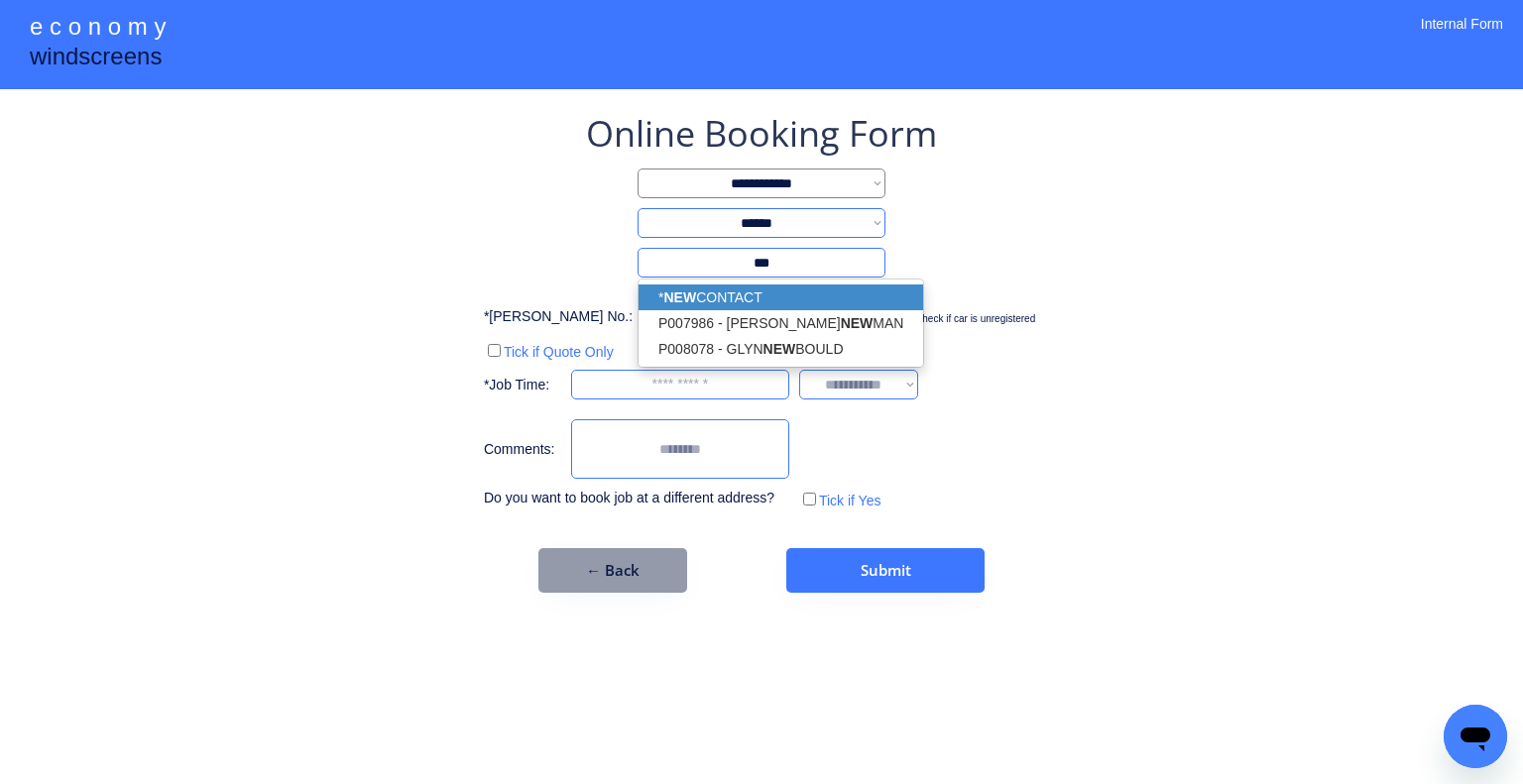 drag, startPoint x: 796, startPoint y: 296, endPoint x: 1170, endPoint y: 320, distance: 374.76926 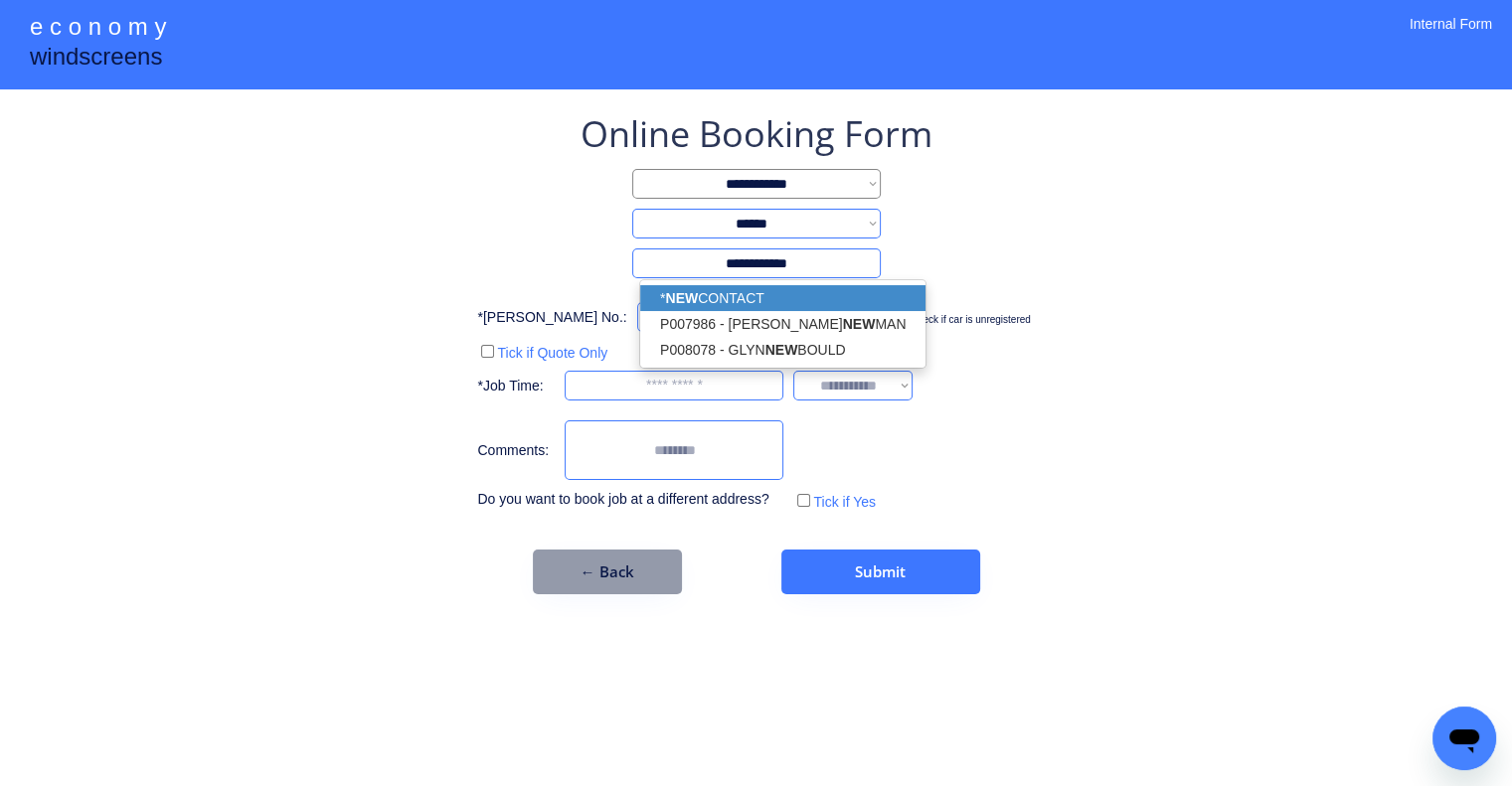 type on "**********" 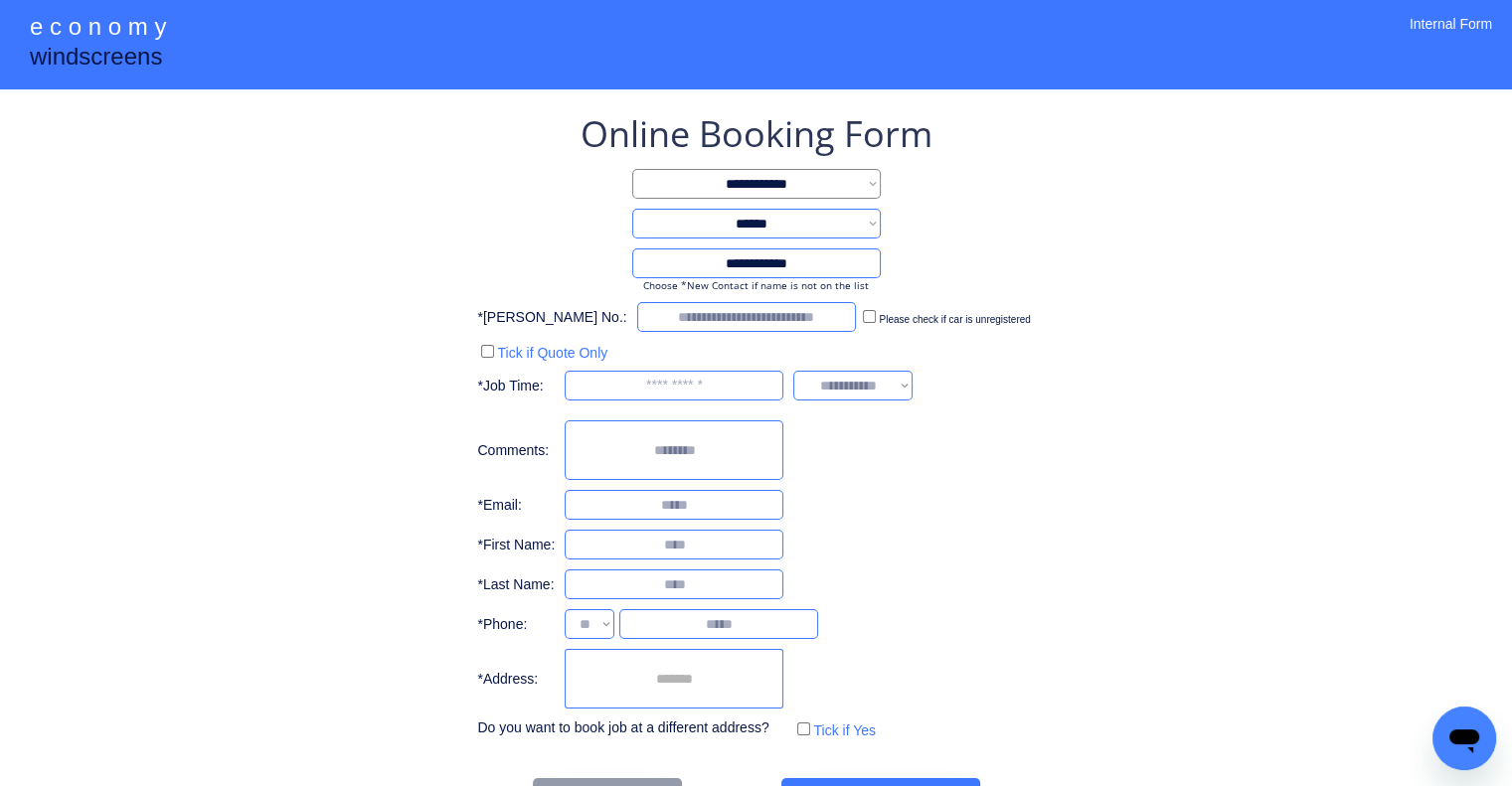 select on "**********" 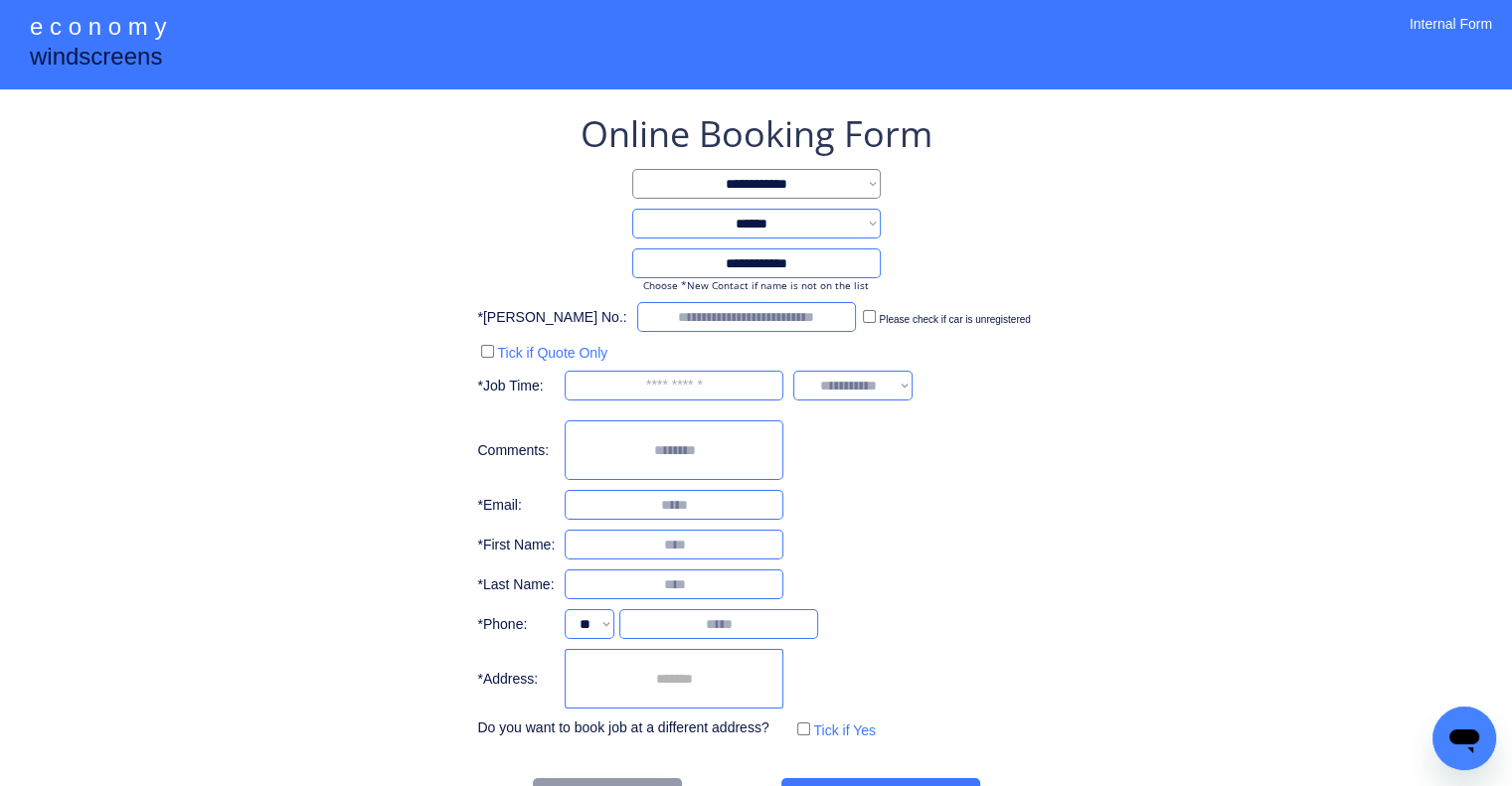 click at bounding box center [674, 386] 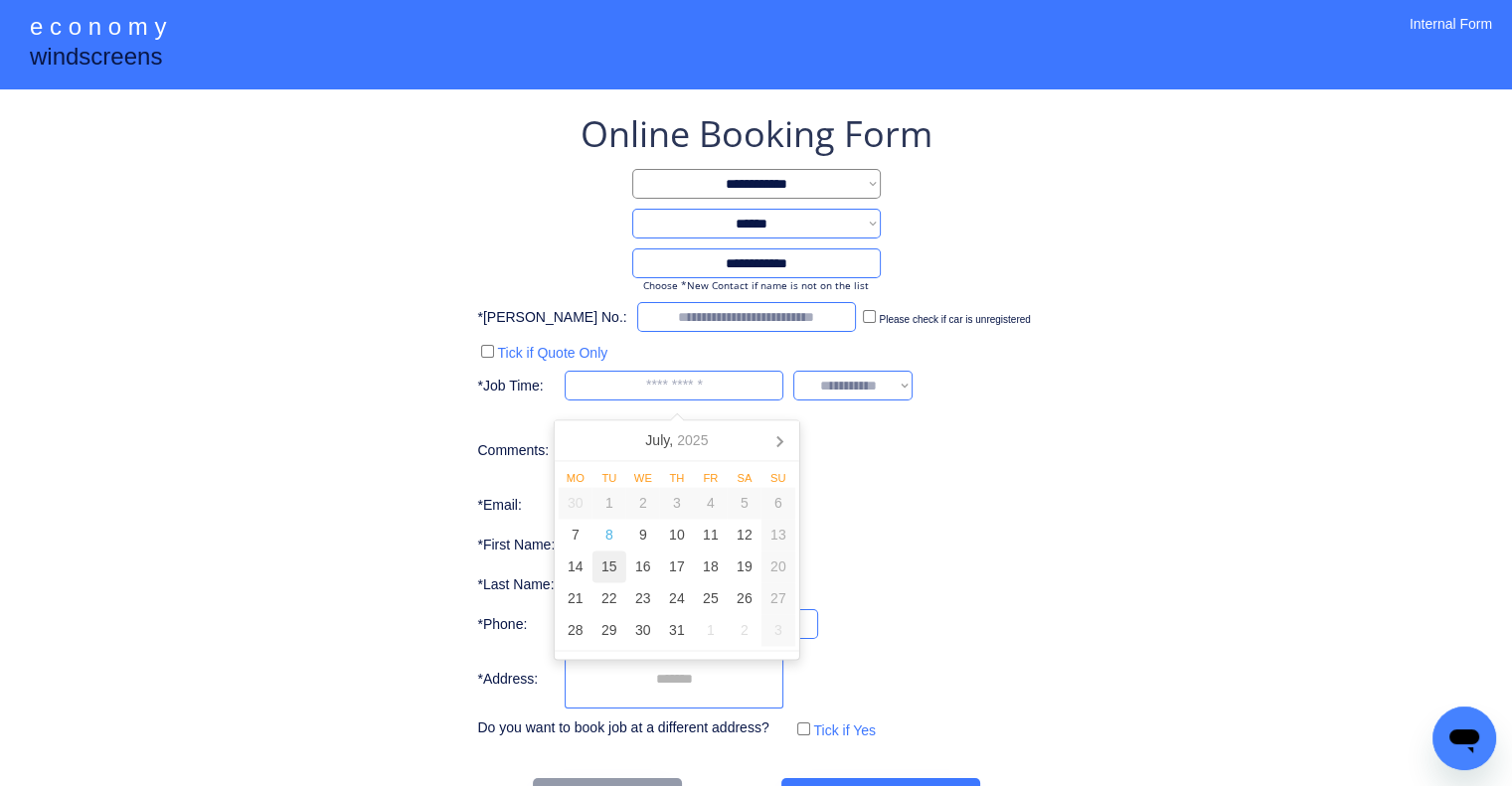 click on "15" at bounding box center (609, 567) 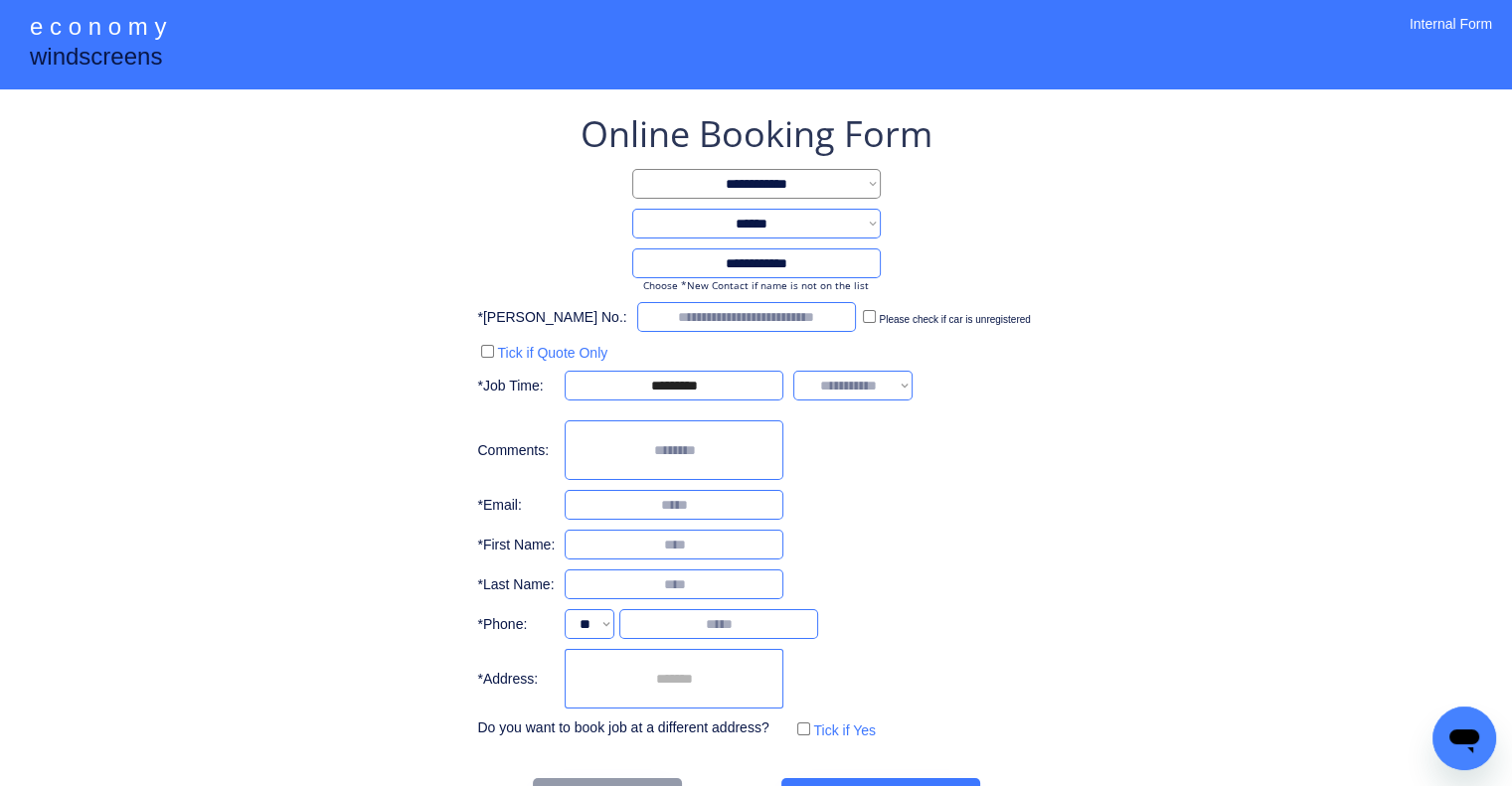 click on "**********" at bounding box center (756, 426) 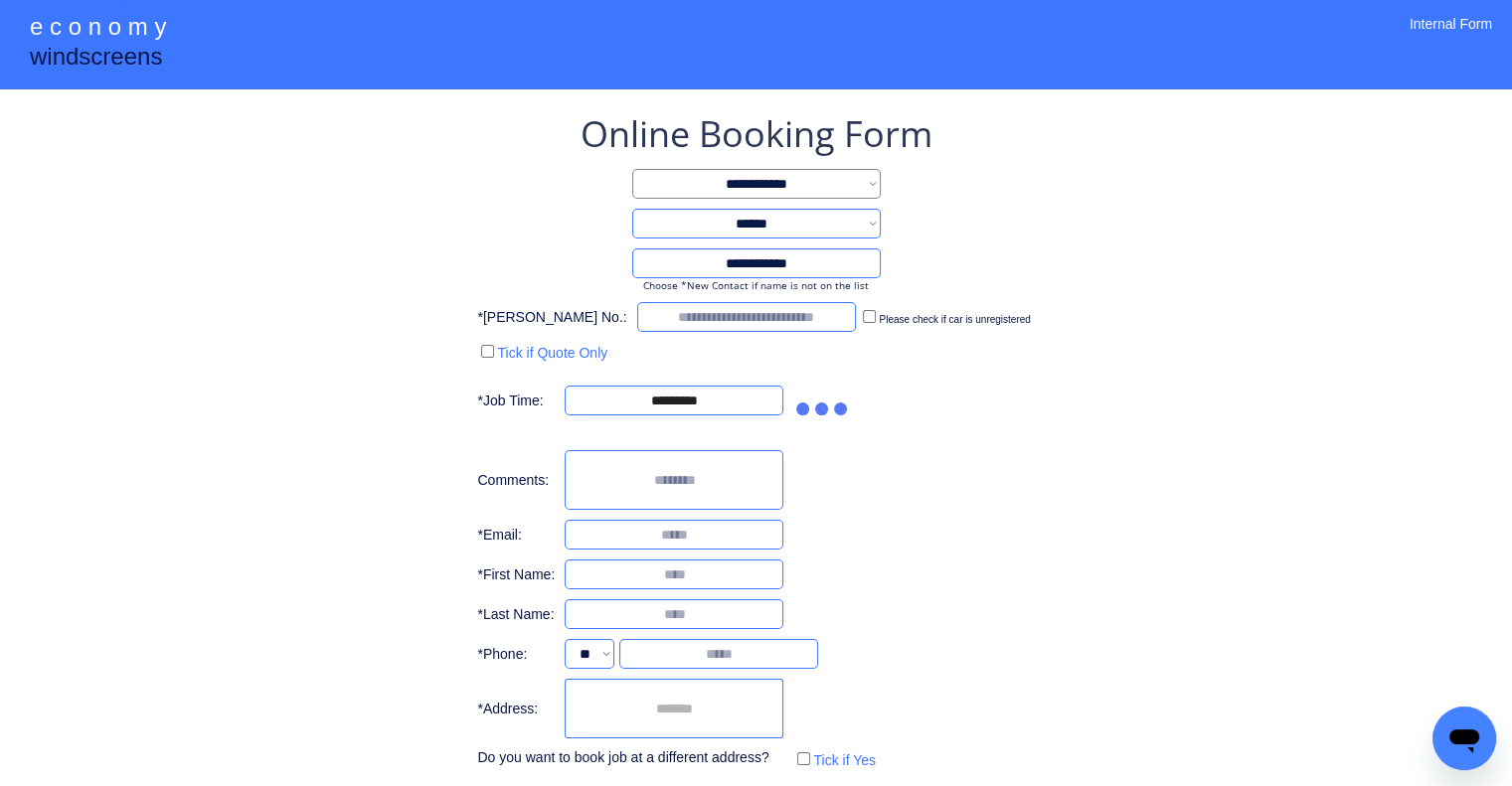 click on "**********" at bounding box center (756, 441) 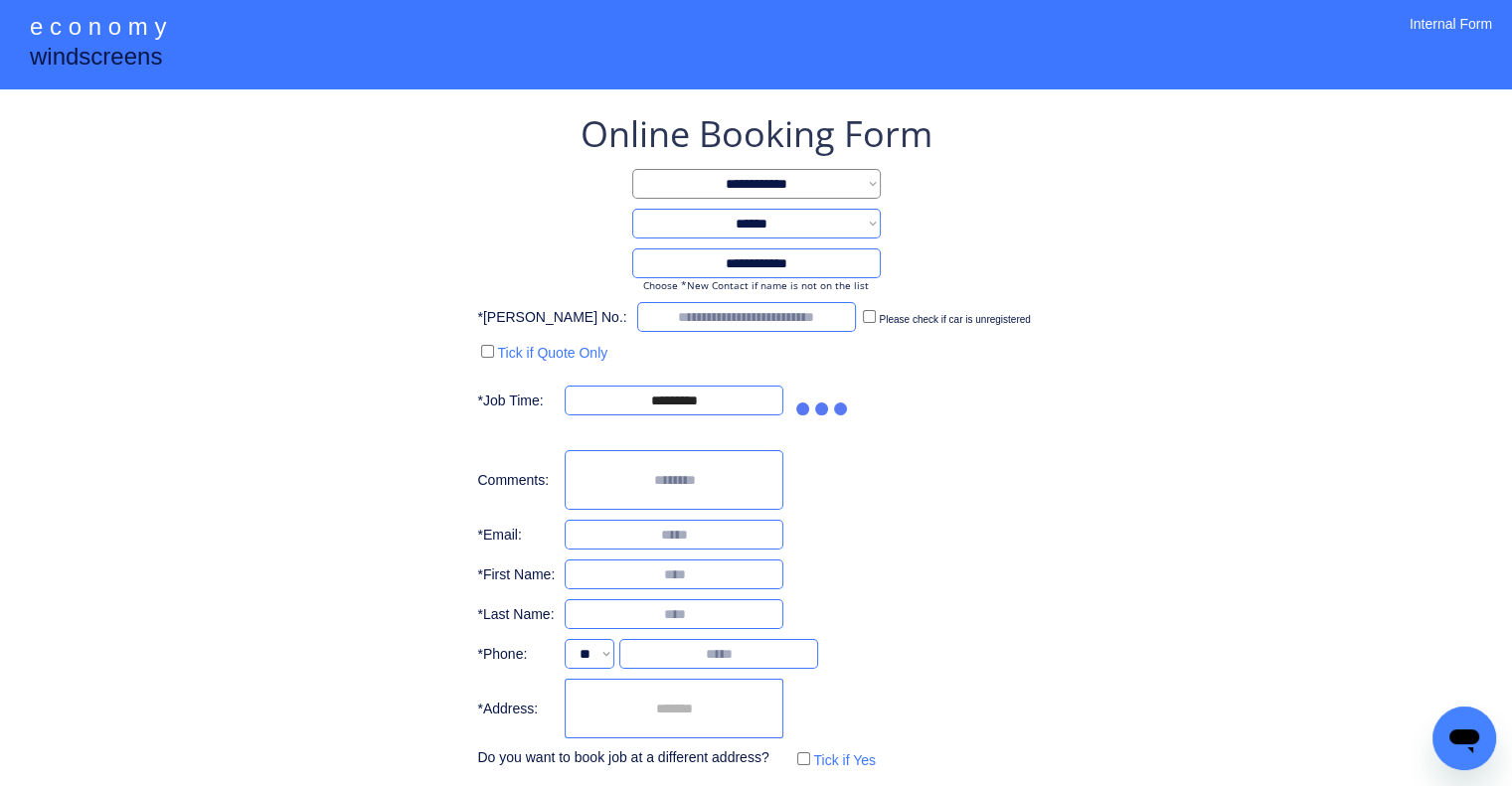 click on "**********" at bounding box center (756, 481) 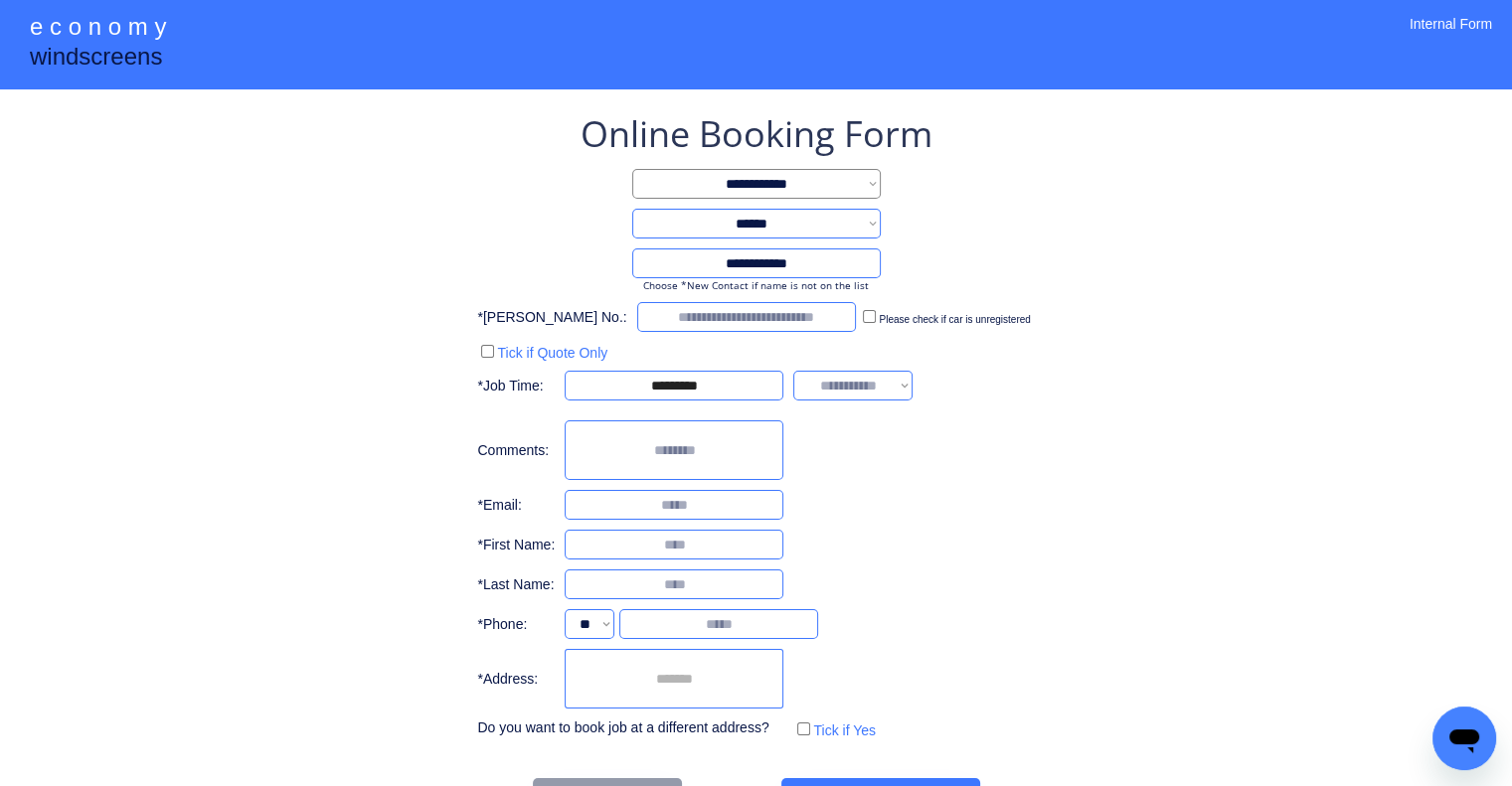 click on "**********" at bounding box center [756, 466] 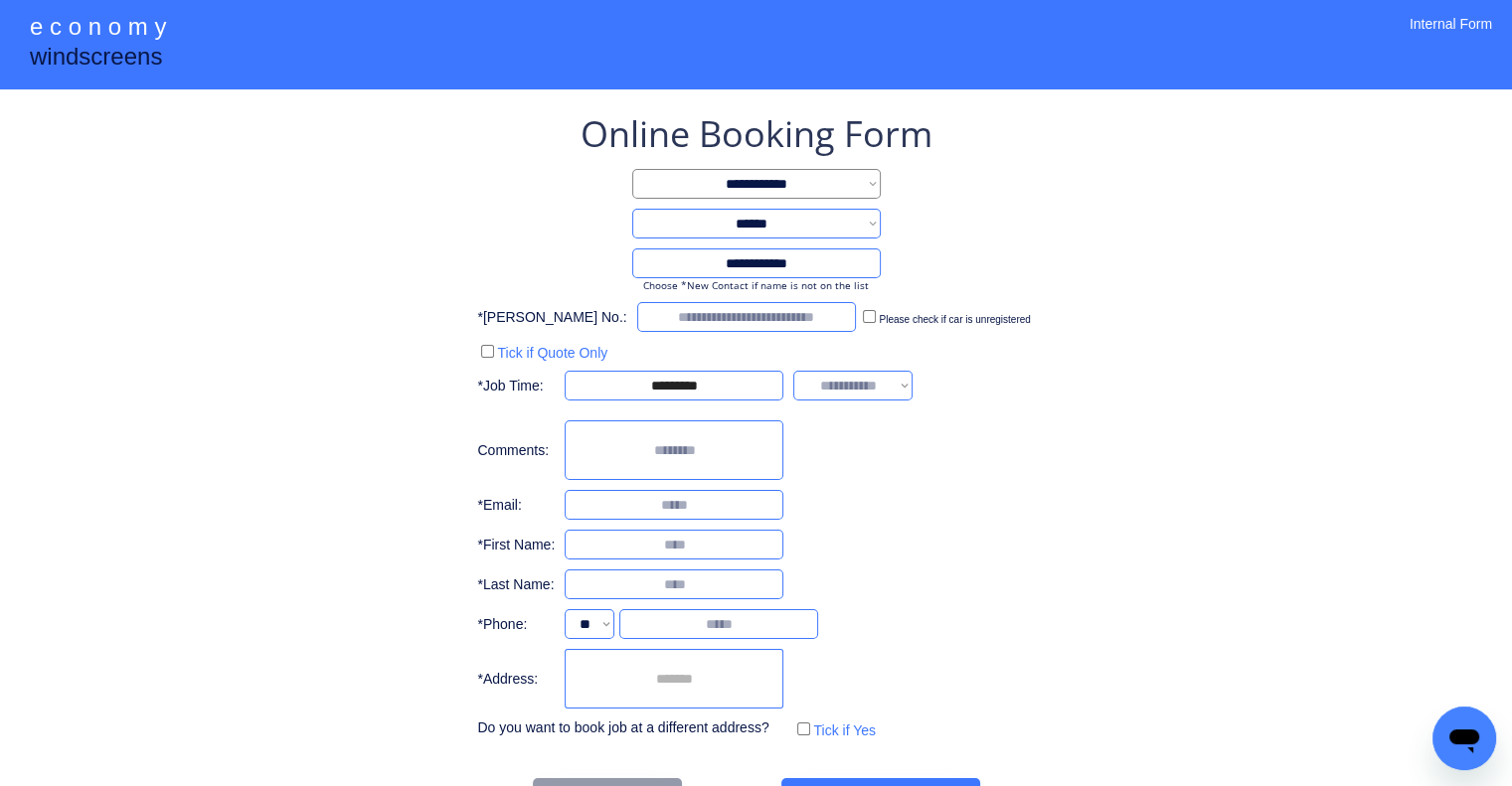 click on "**********" at bounding box center (853, 386) 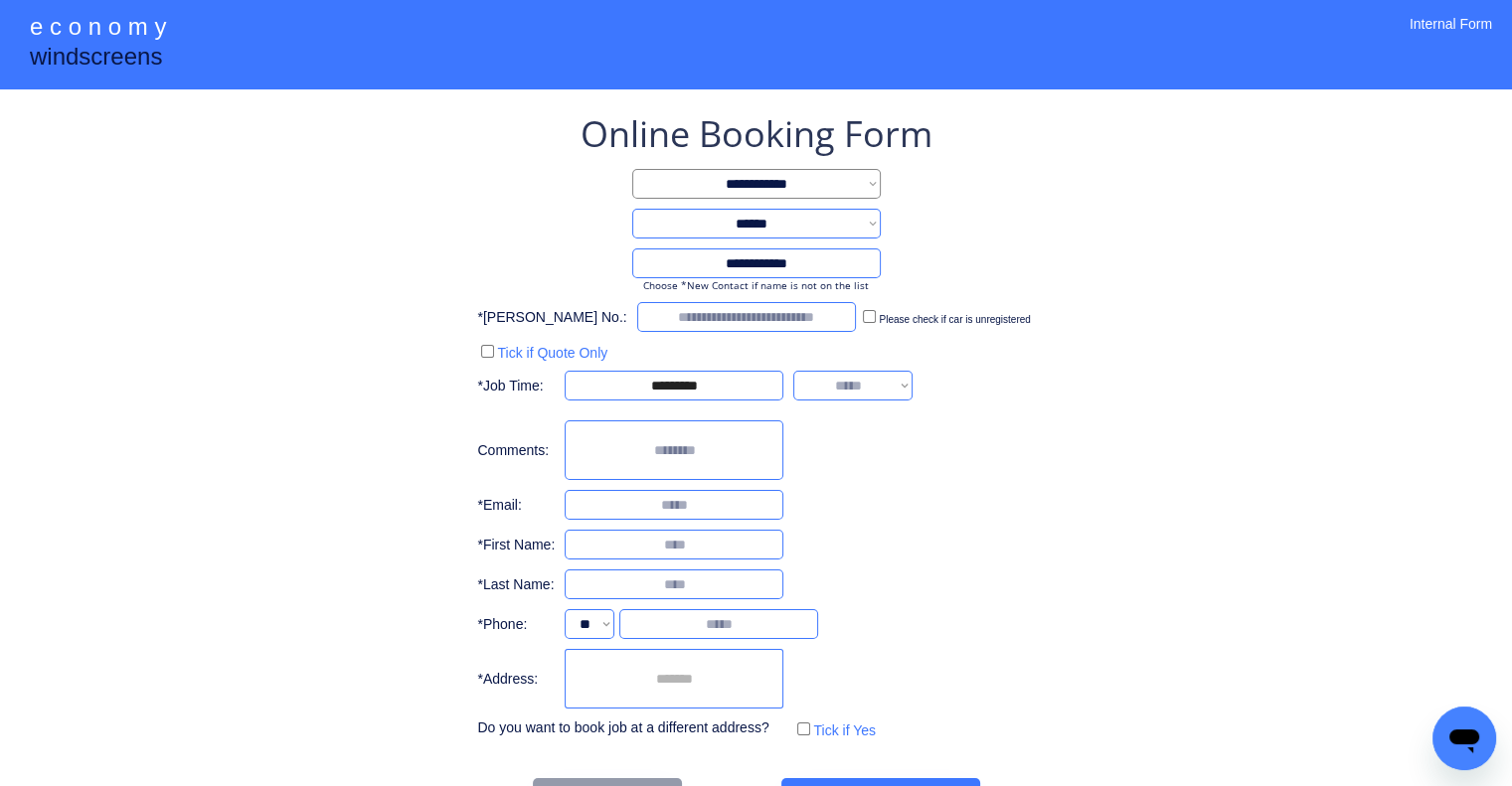 click on "**********" at bounding box center (853, 386) 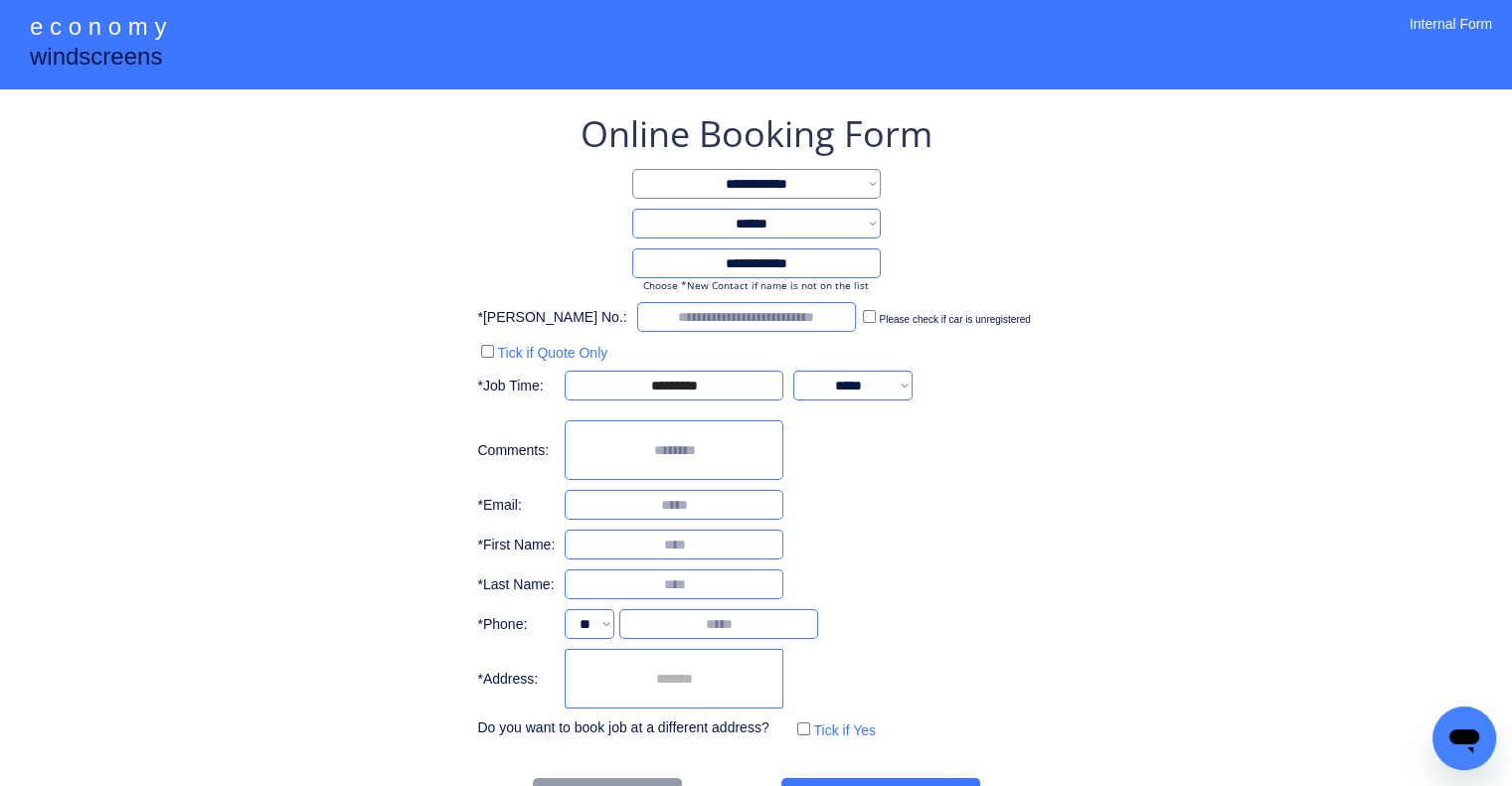 click at bounding box center (747, 317) 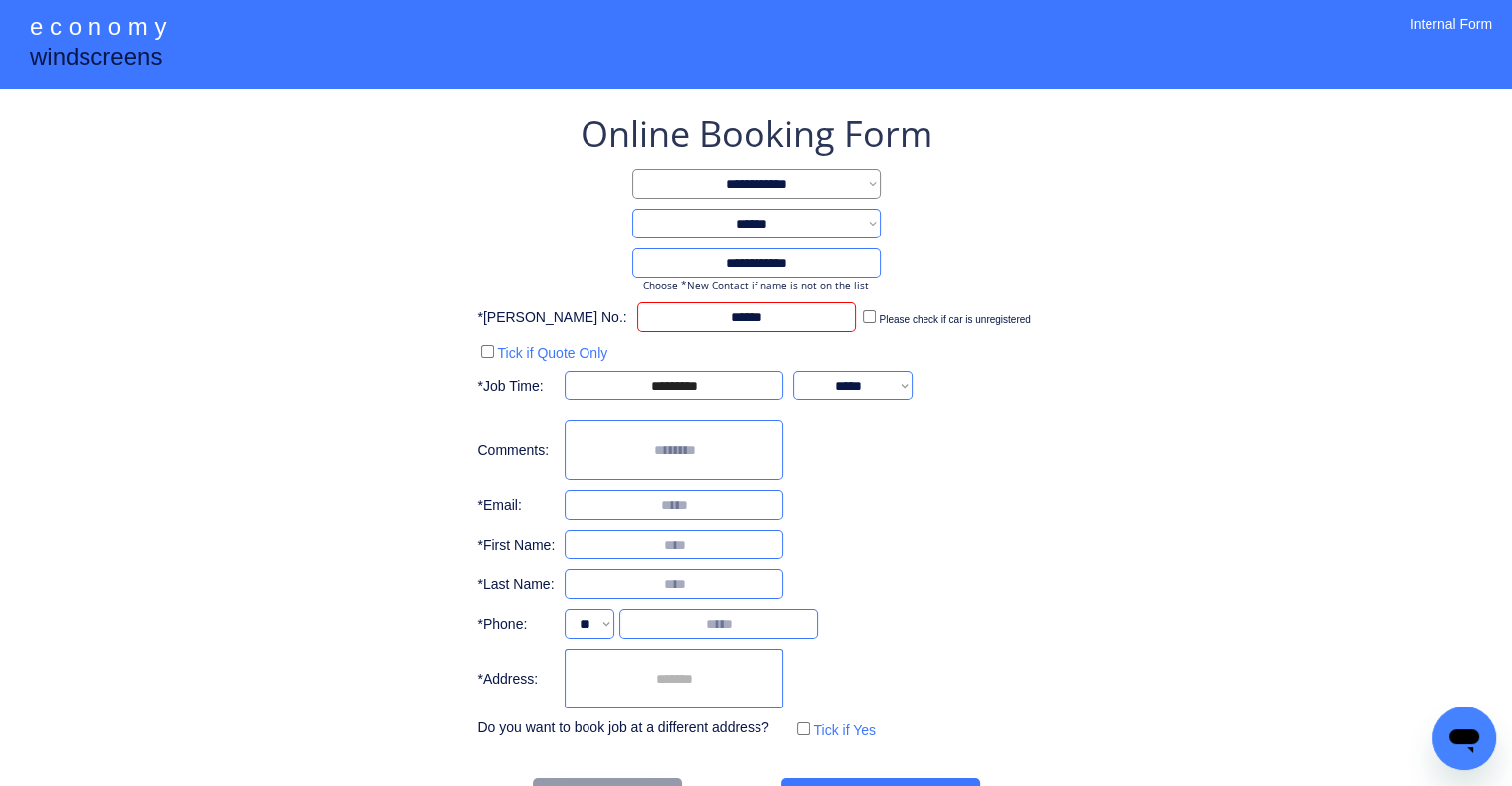 type on "******" 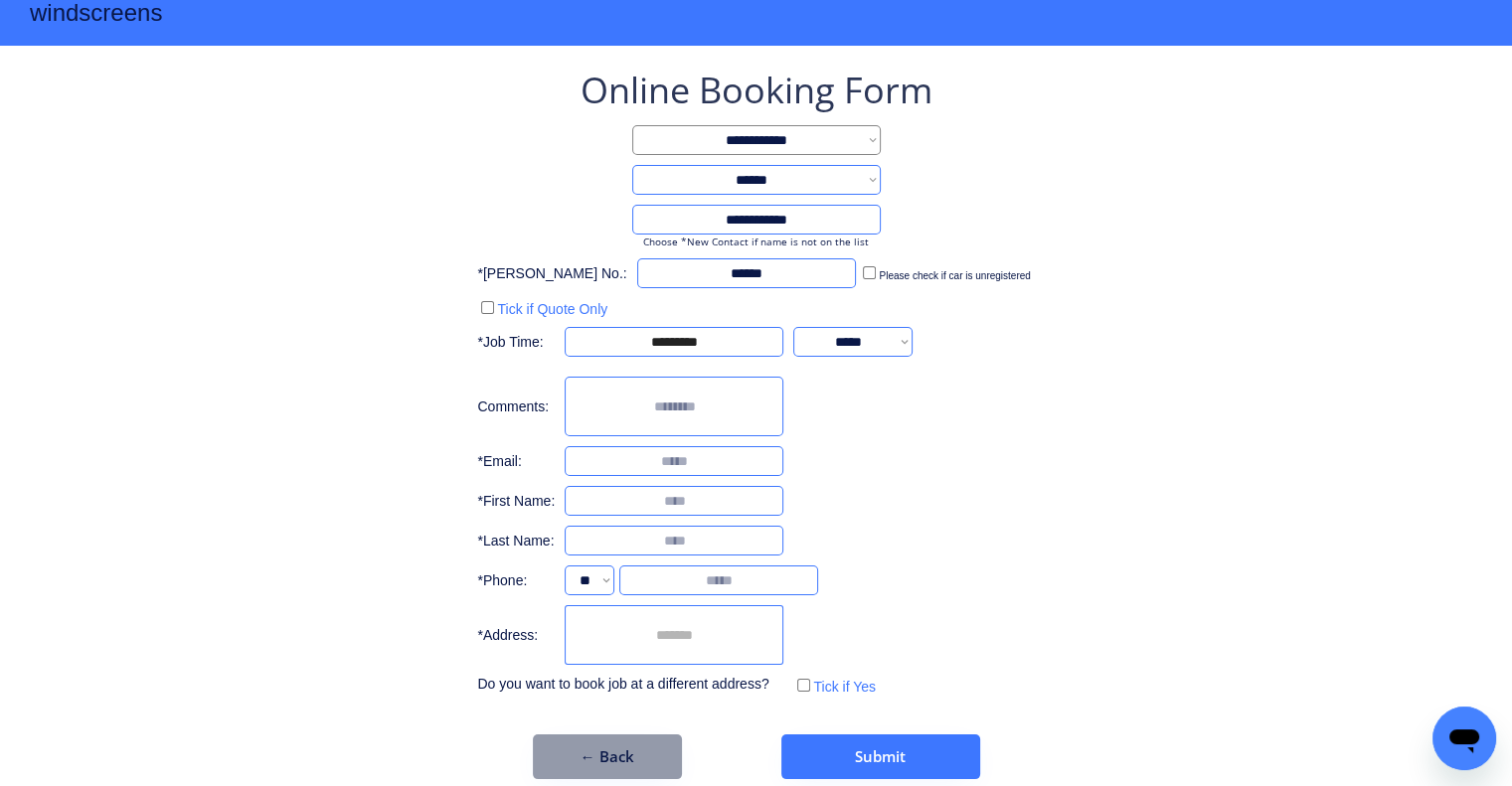 scroll, scrollTop: 67, scrollLeft: 0, axis: vertical 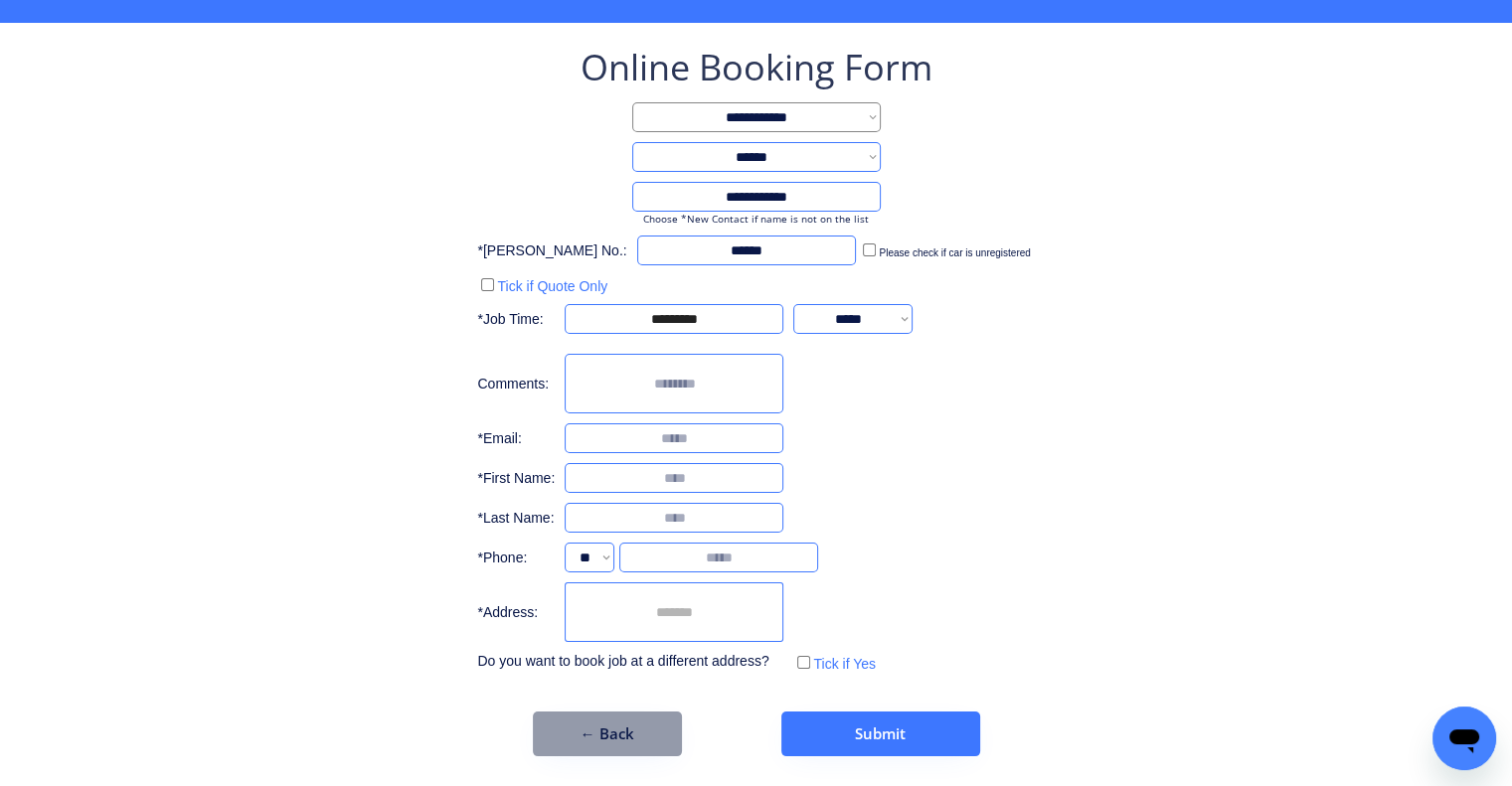 click on "**********" at bounding box center [756, 399] 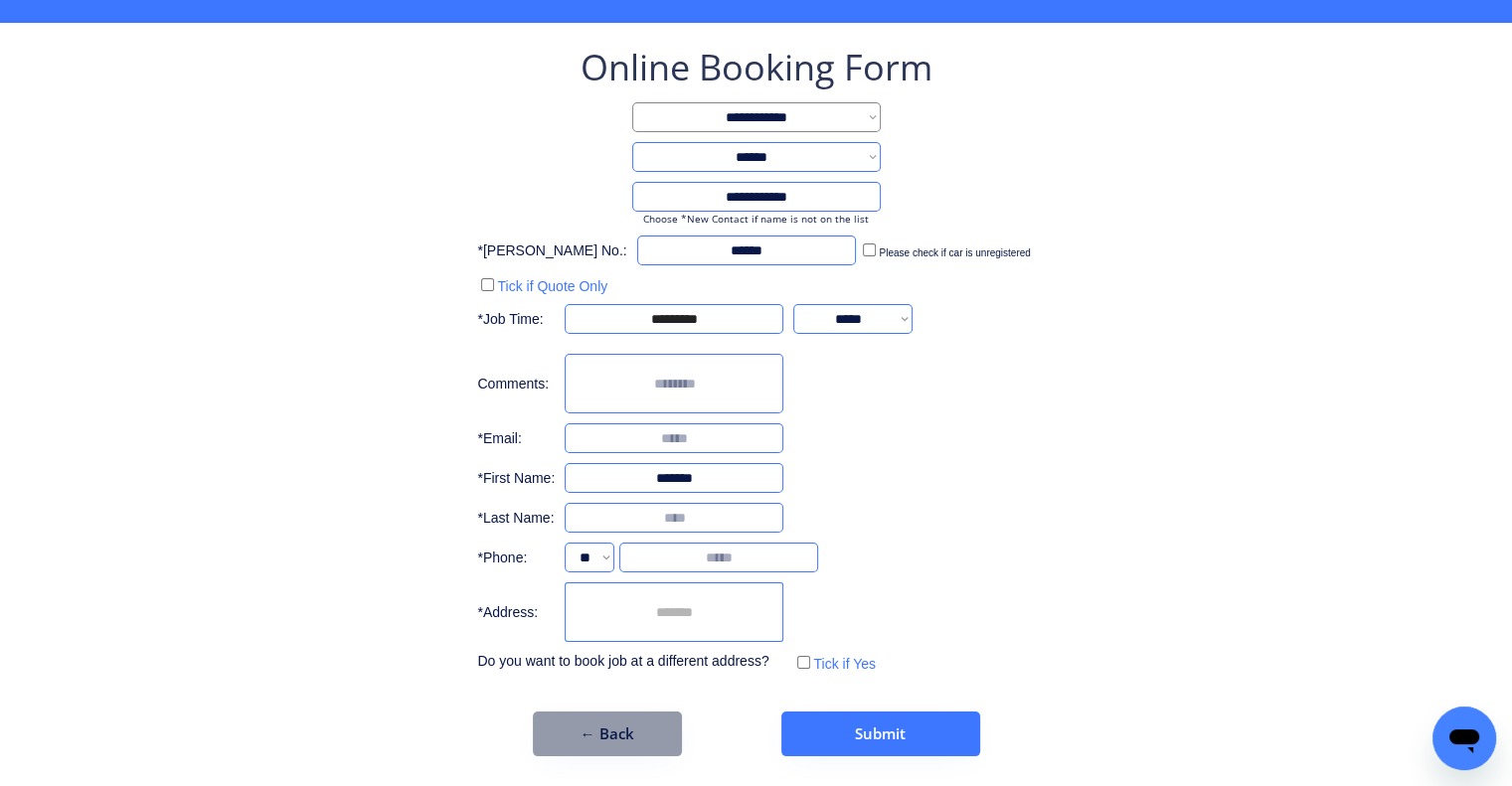 type on "*******" 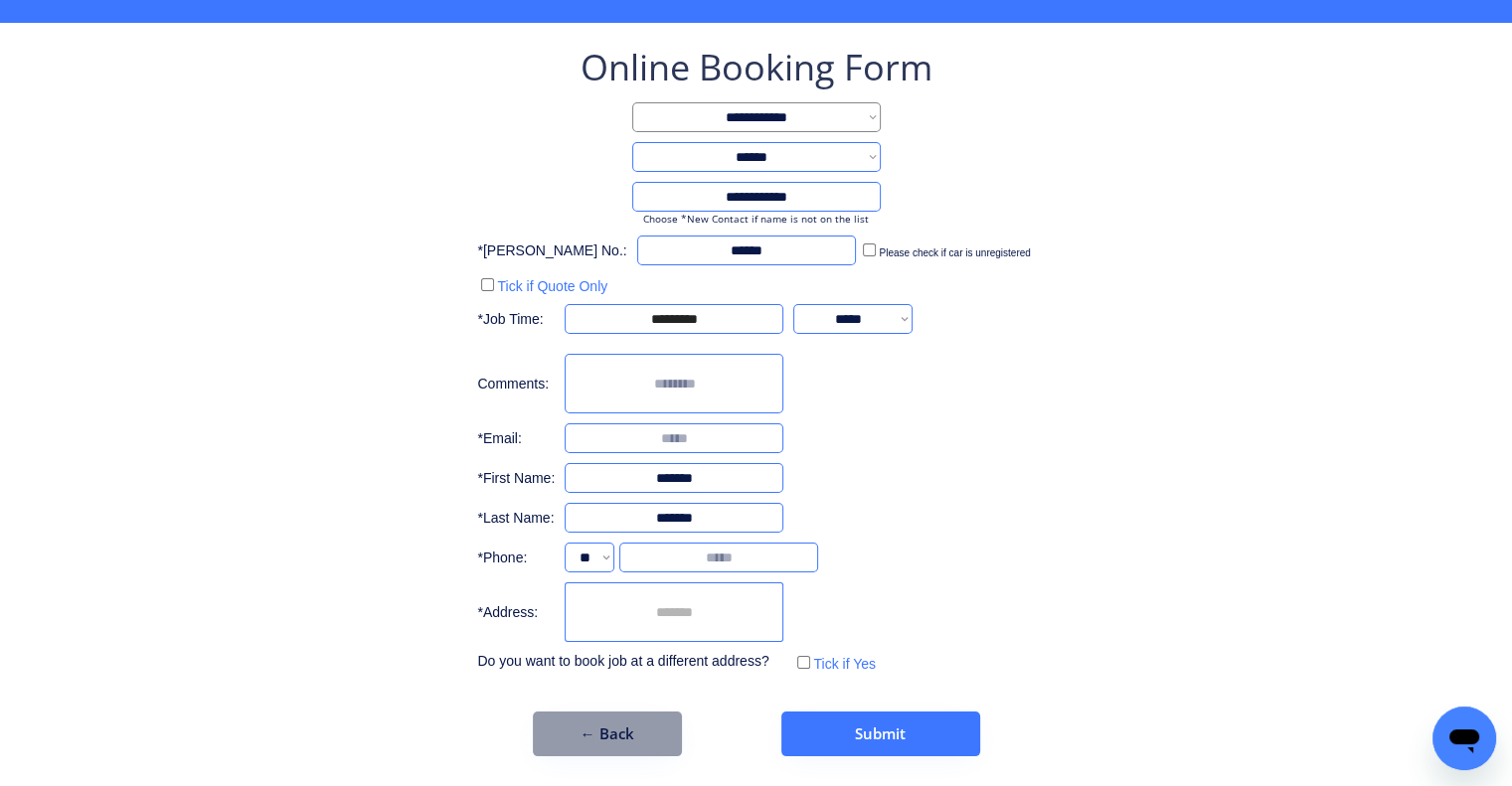 type on "*******" 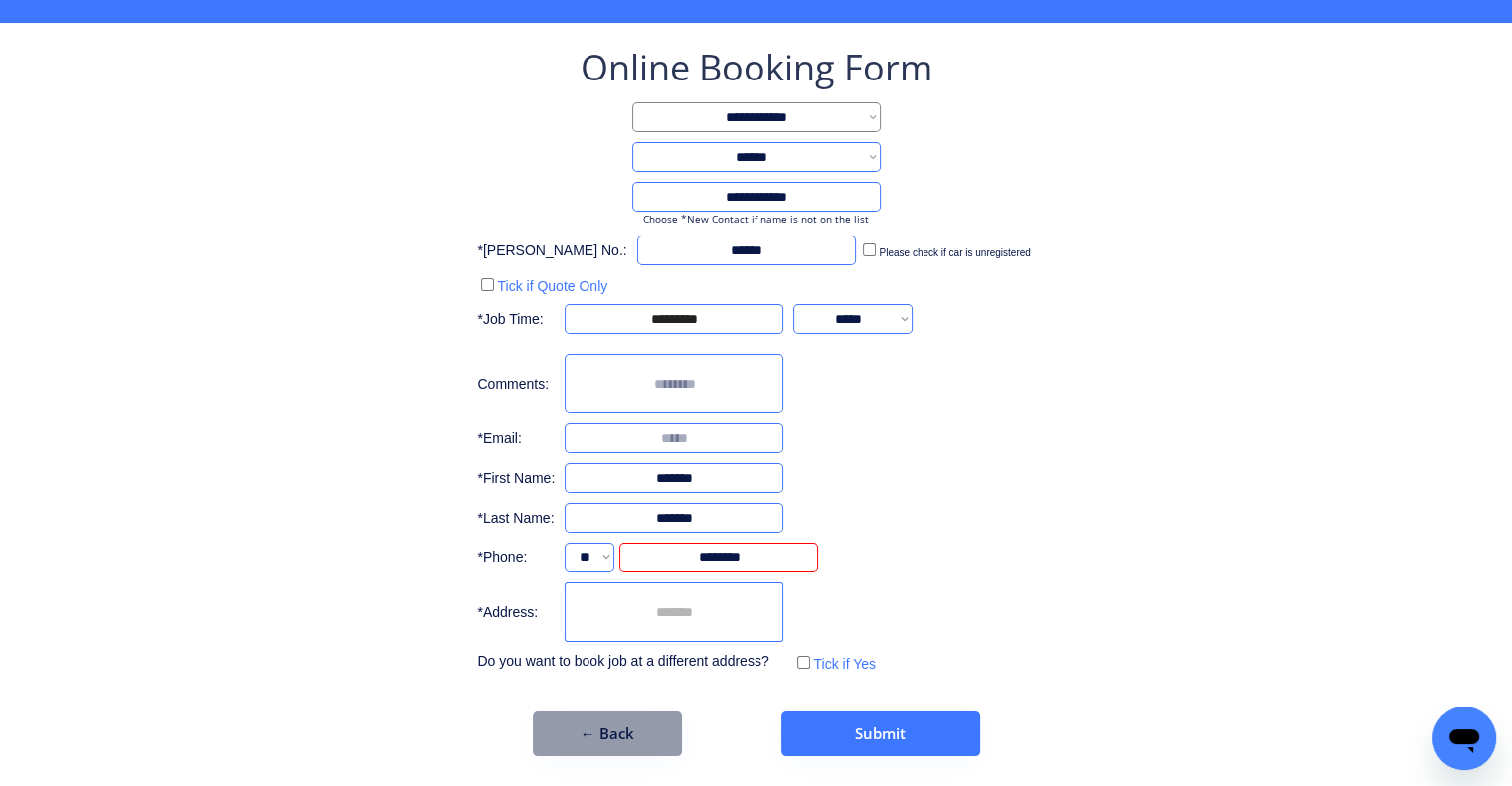 click on "**********" at bounding box center [756, 399] 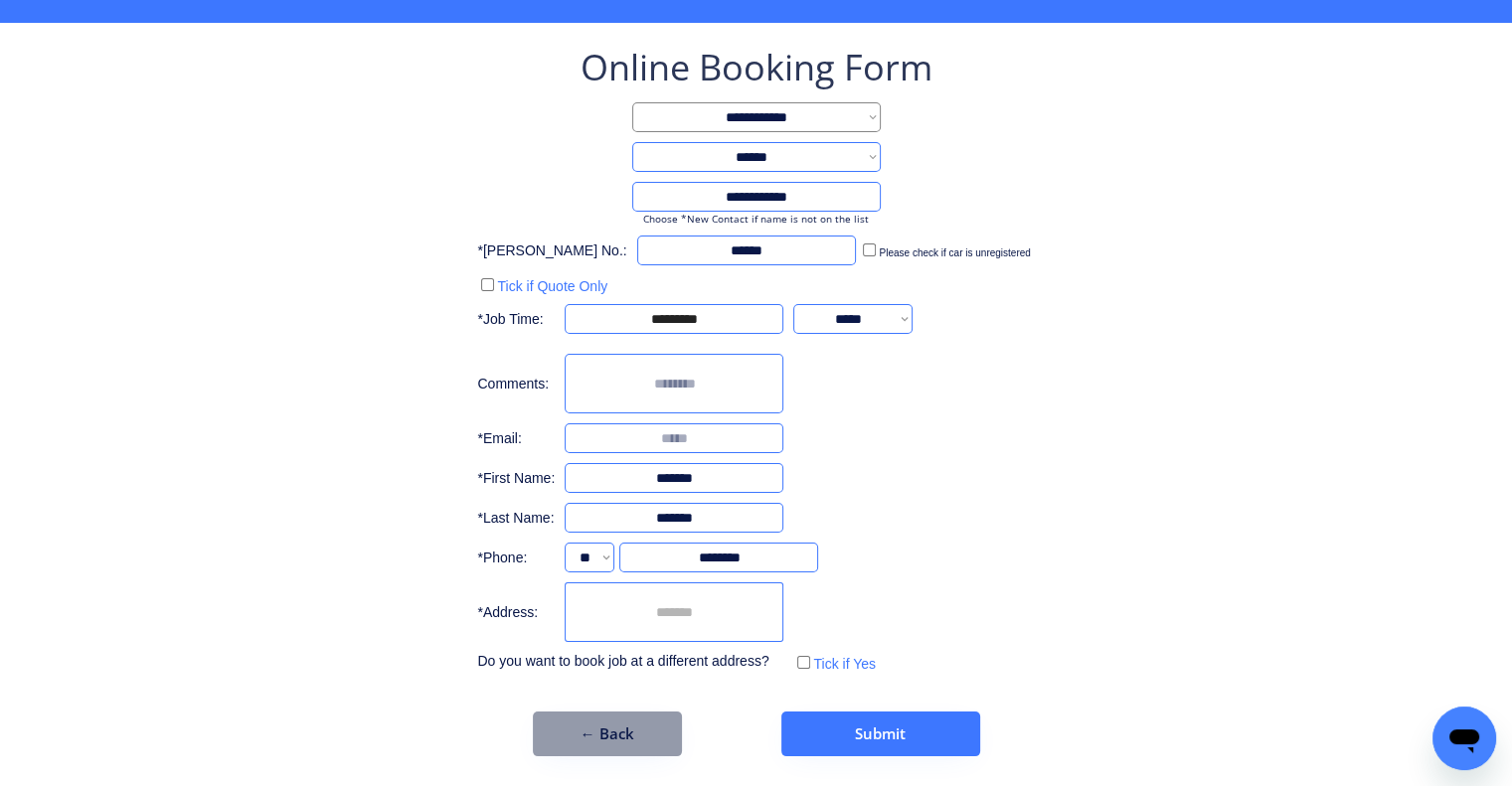 click on "**********" at bounding box center [756, 399] 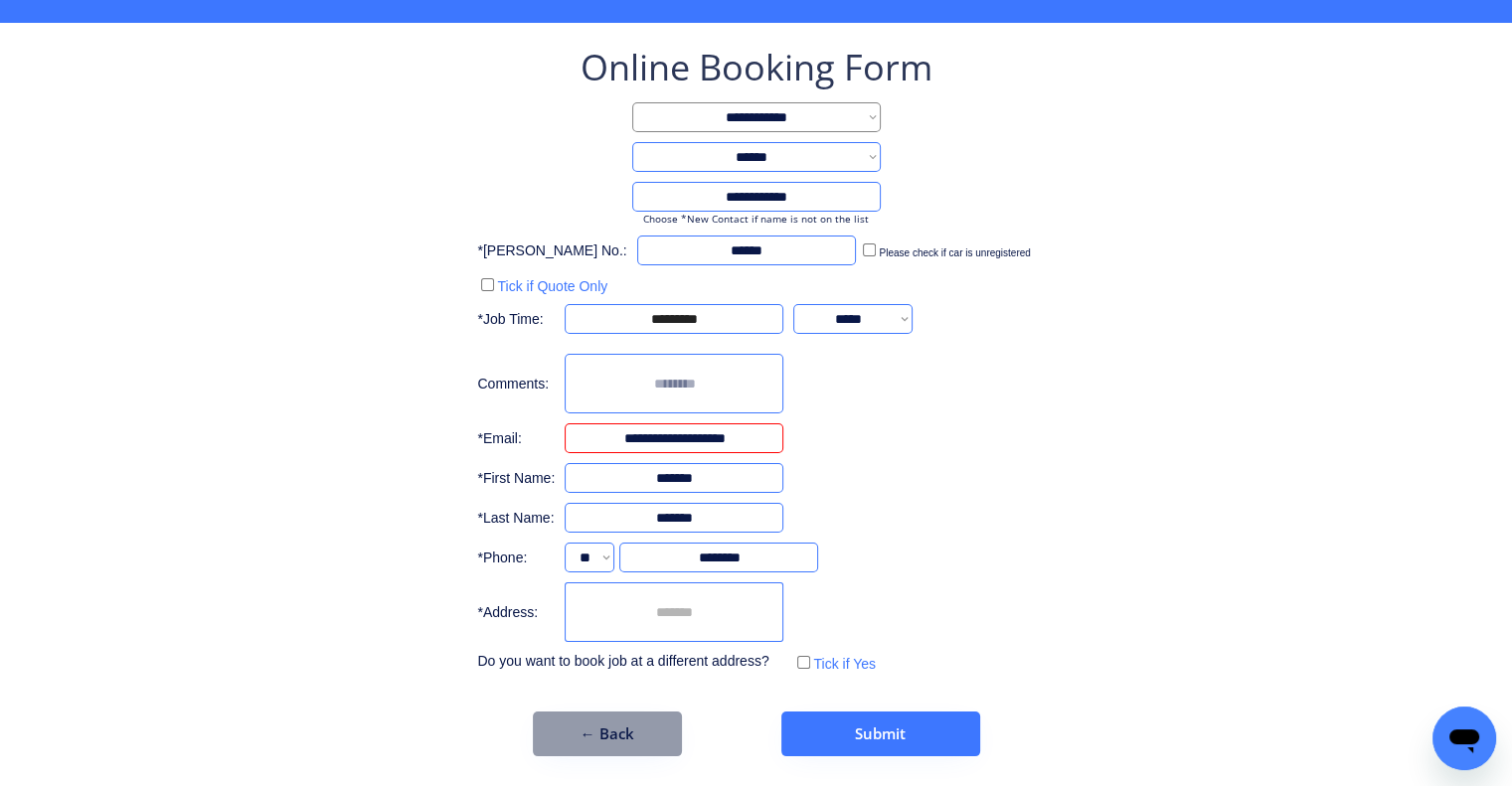 type on "**********" 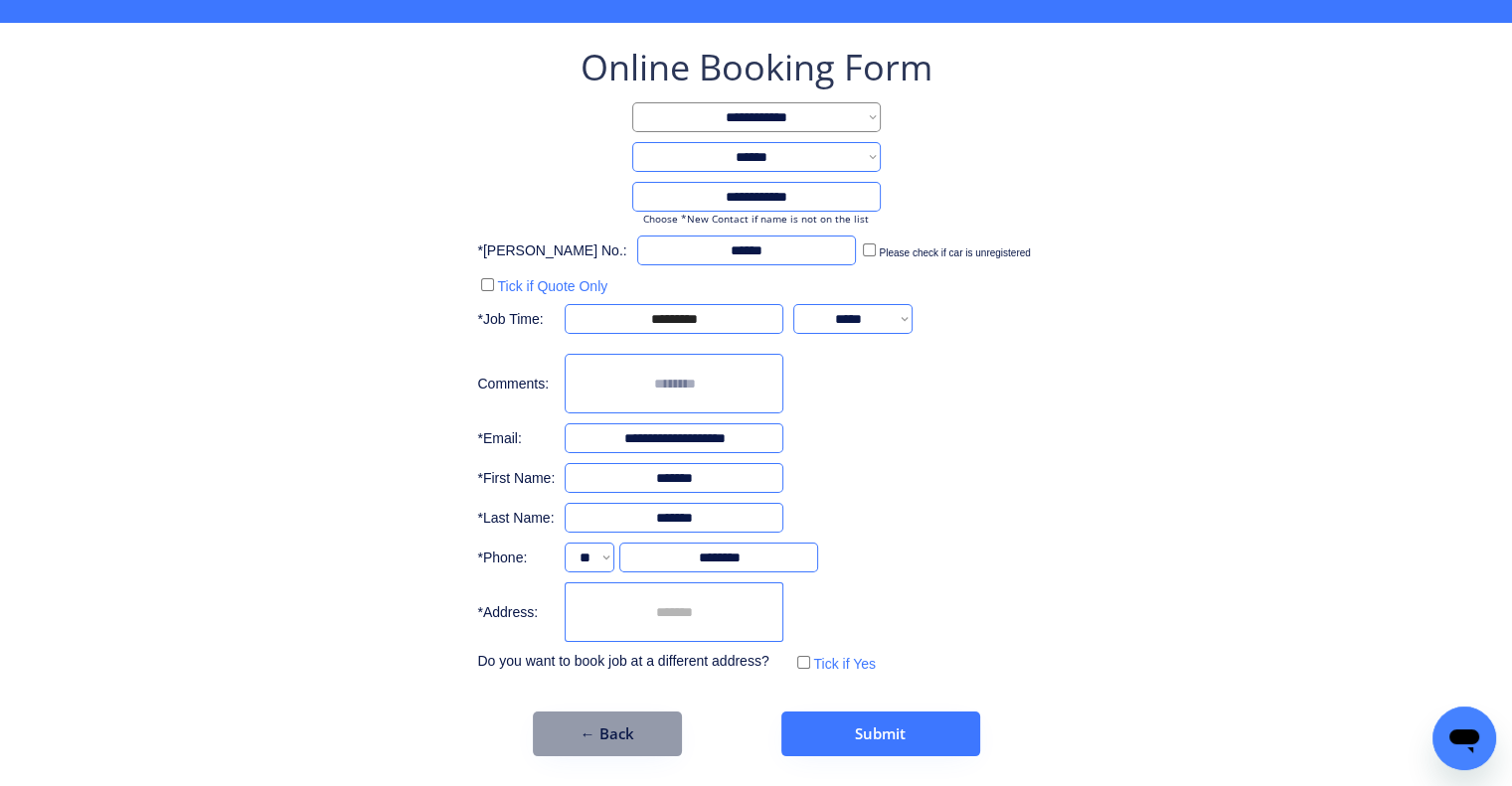 click on "**********" at bounding box center (756, 360) 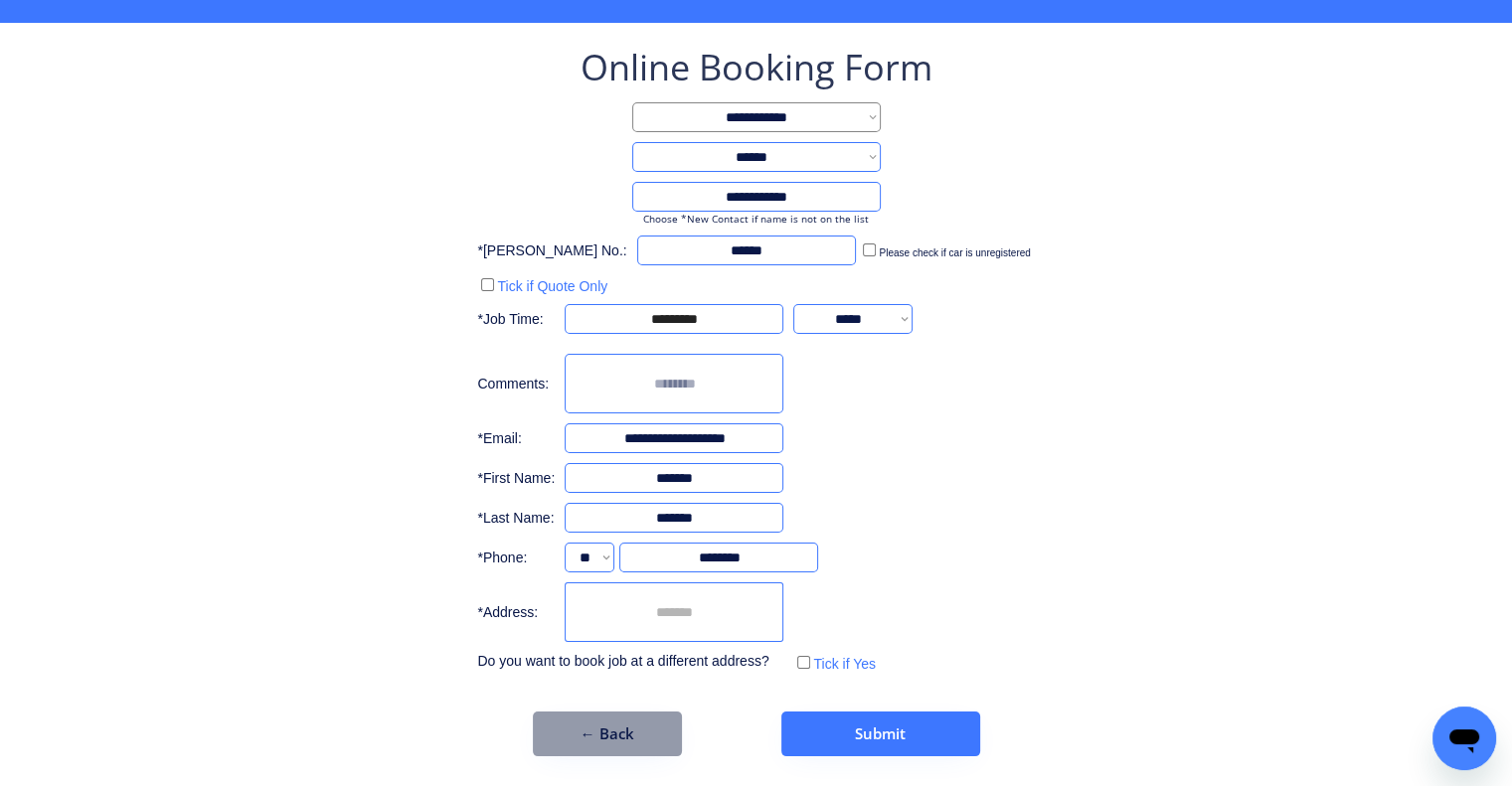 click on "**********" at bounding box center (756, 399) 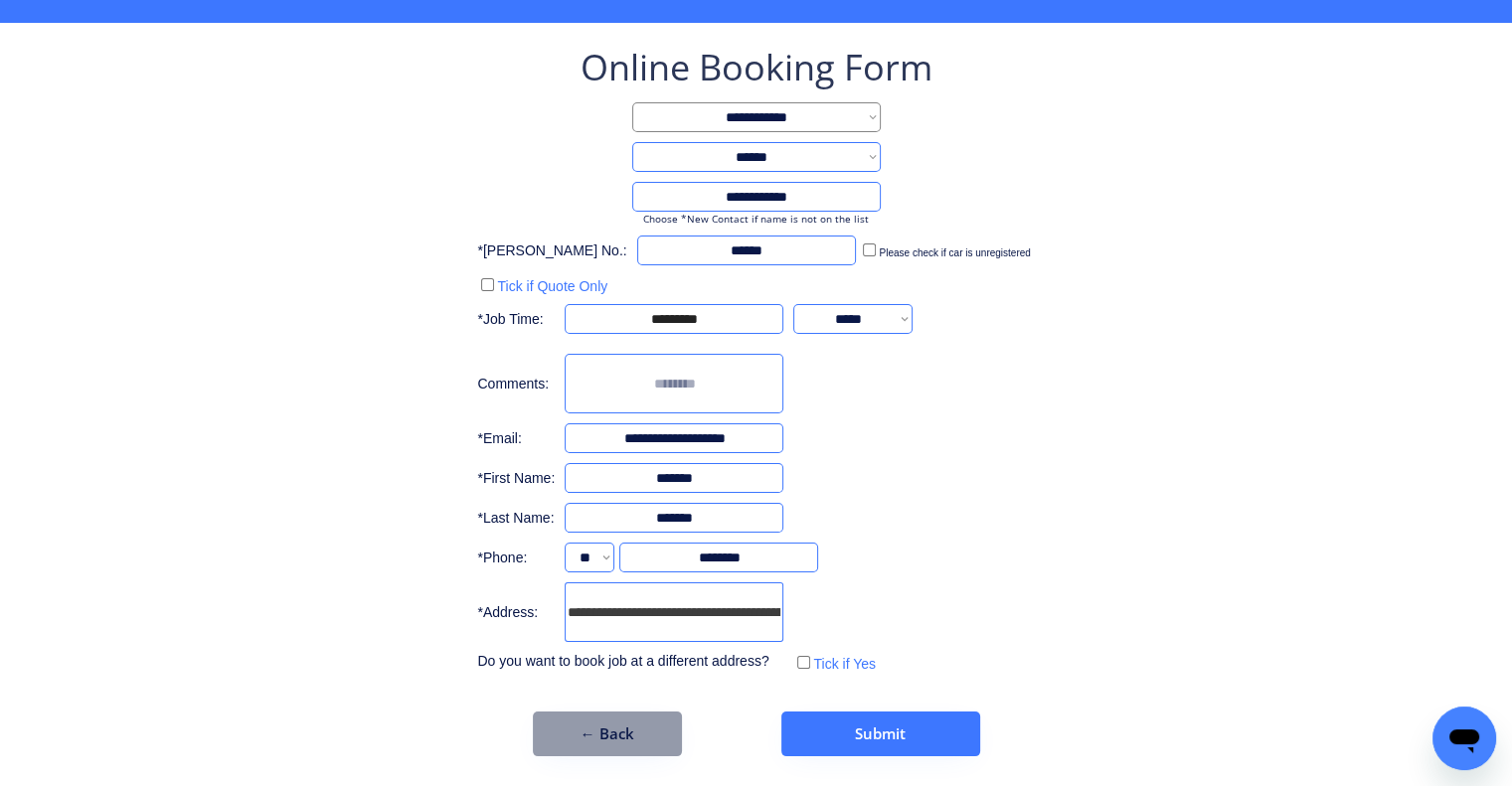 scroll, scrollTop: 0, scrollLeft: 95, axis: horizontal 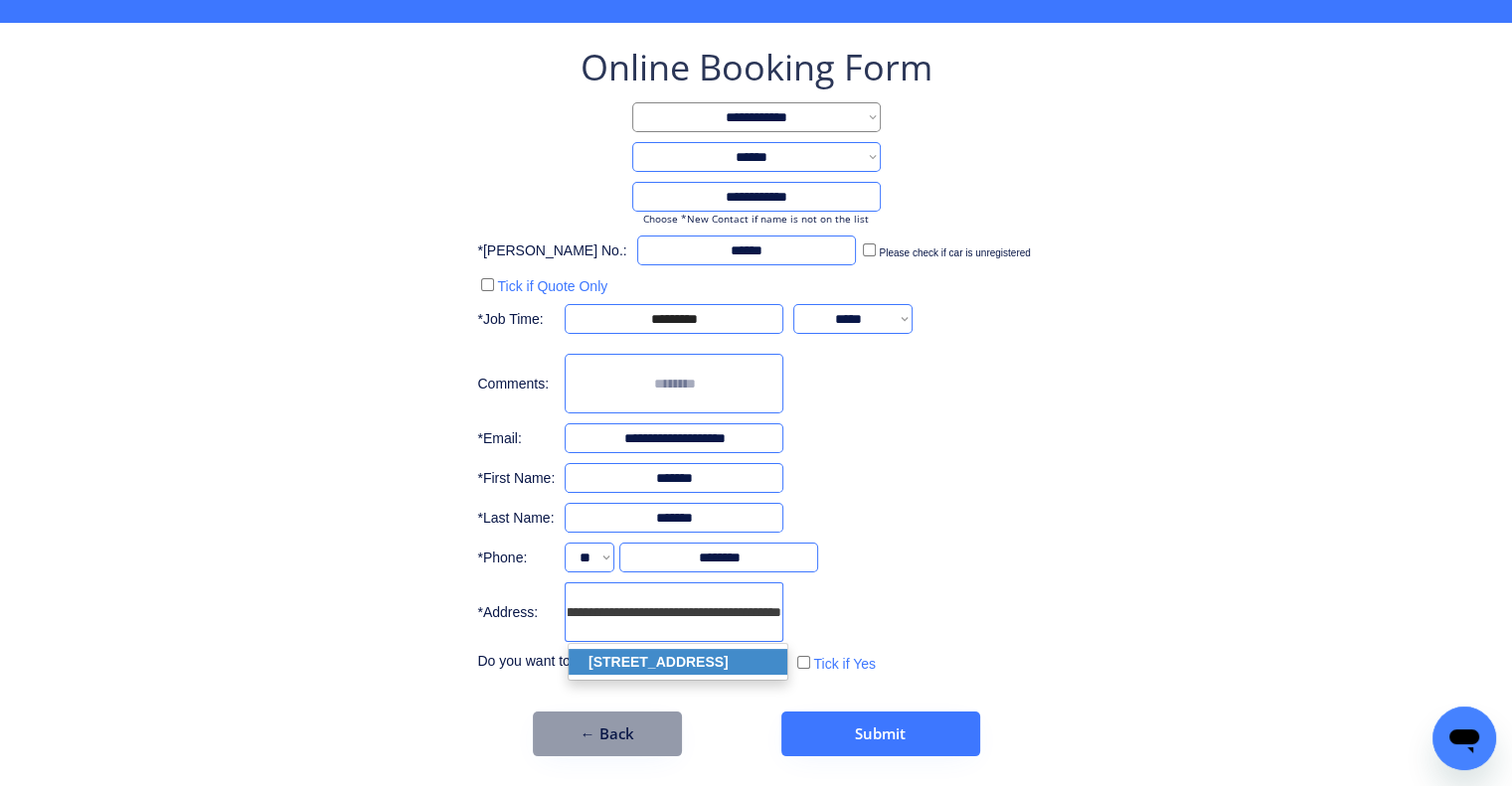 click on "260 Wacol Station Rd, Wacol QLD 4076, Australia" 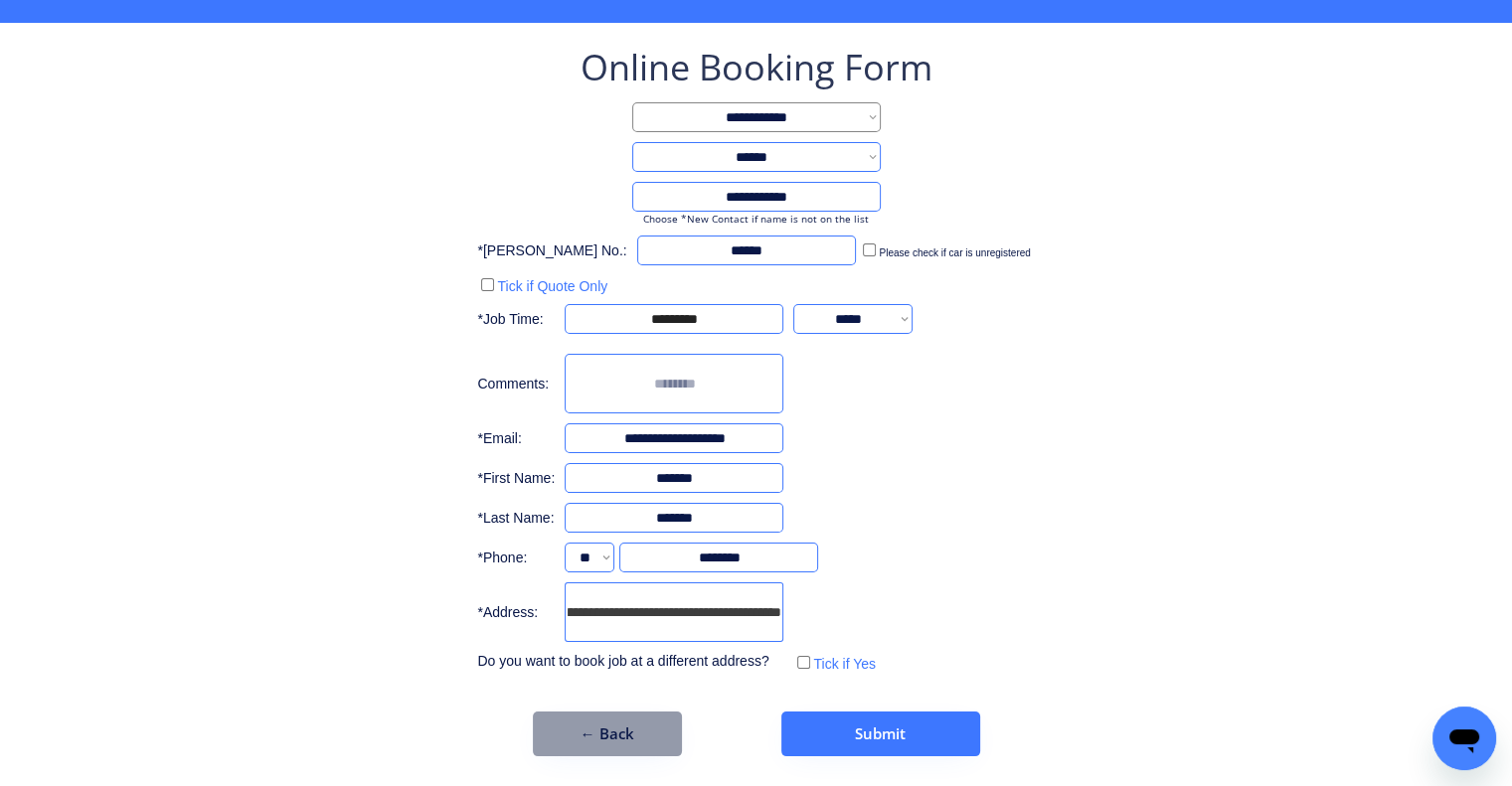 type on "**********" 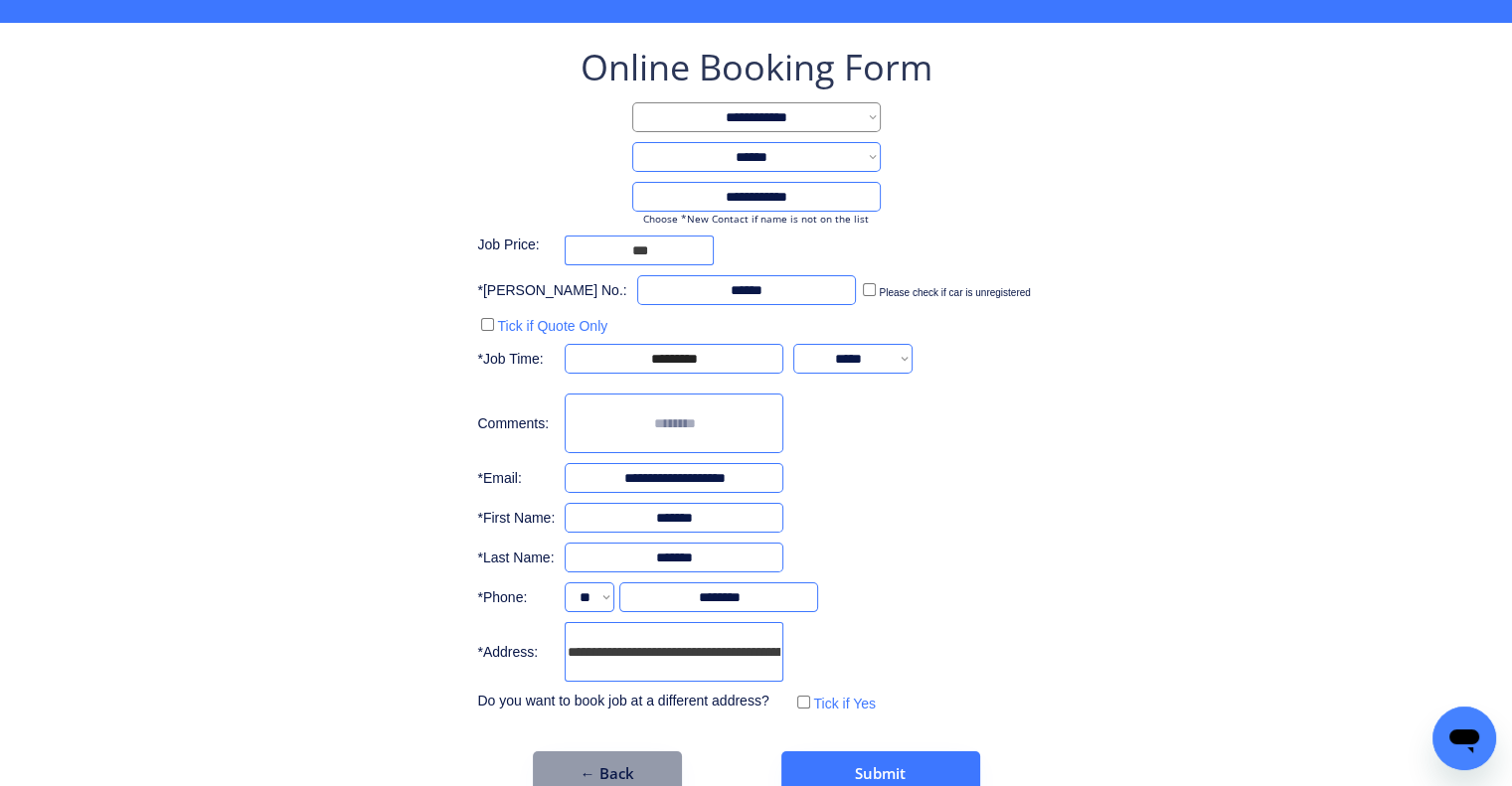 click on "**********" at bounding box center [756, 419] 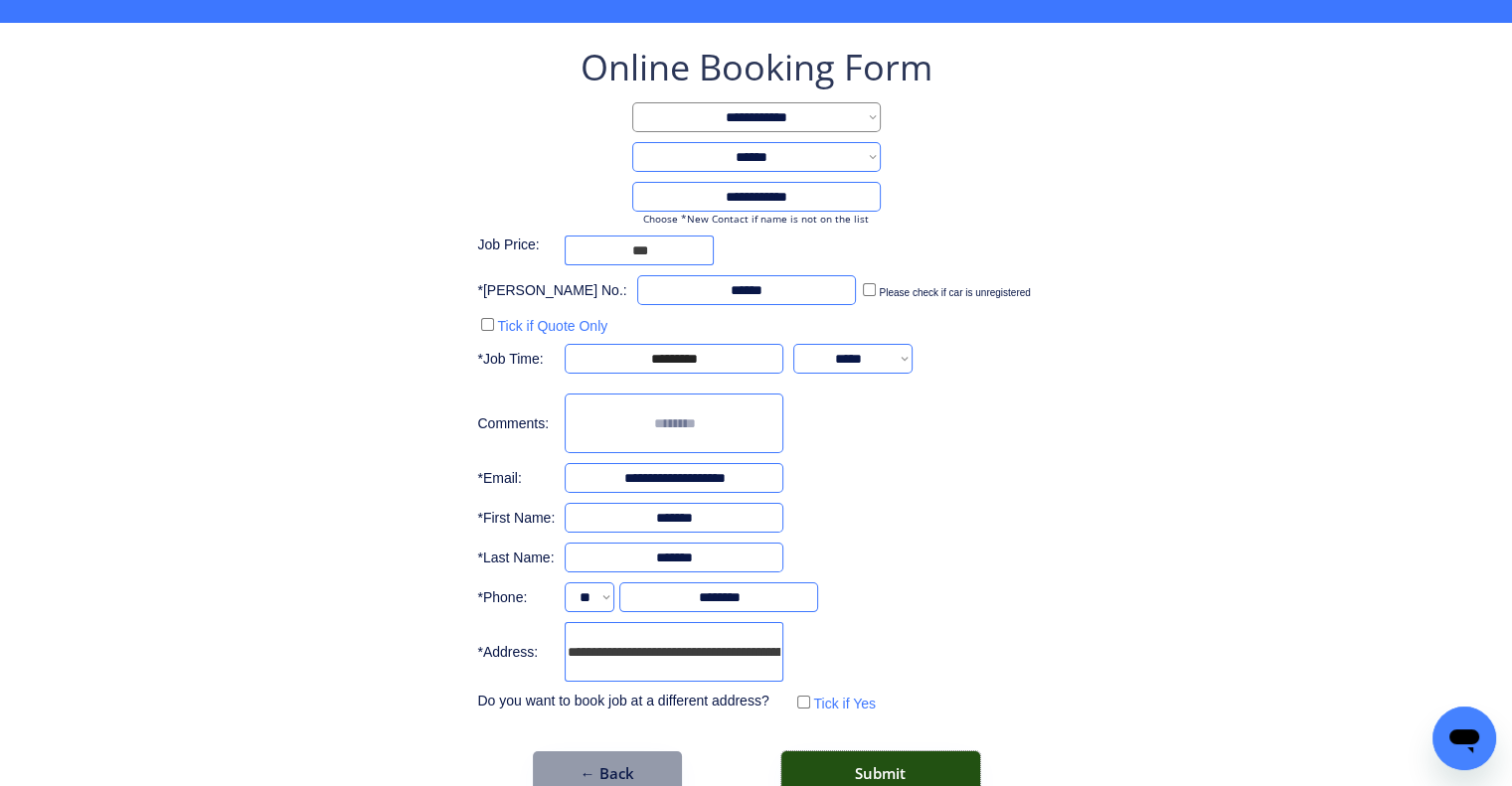 click on "Submit" at bounding box center (881, 773) 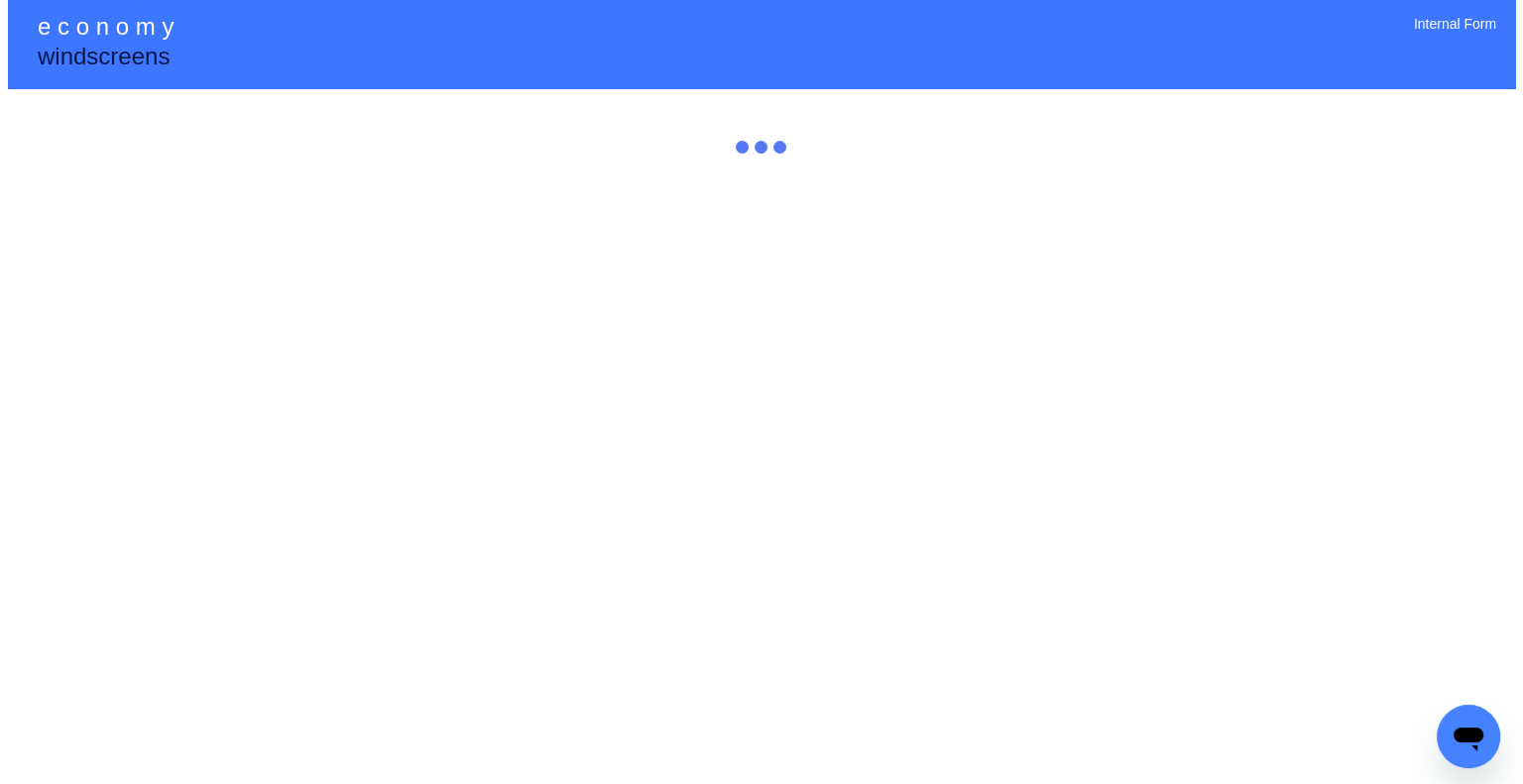 scroll, scrollTop: 0, scrollLeft: 0, axis: both 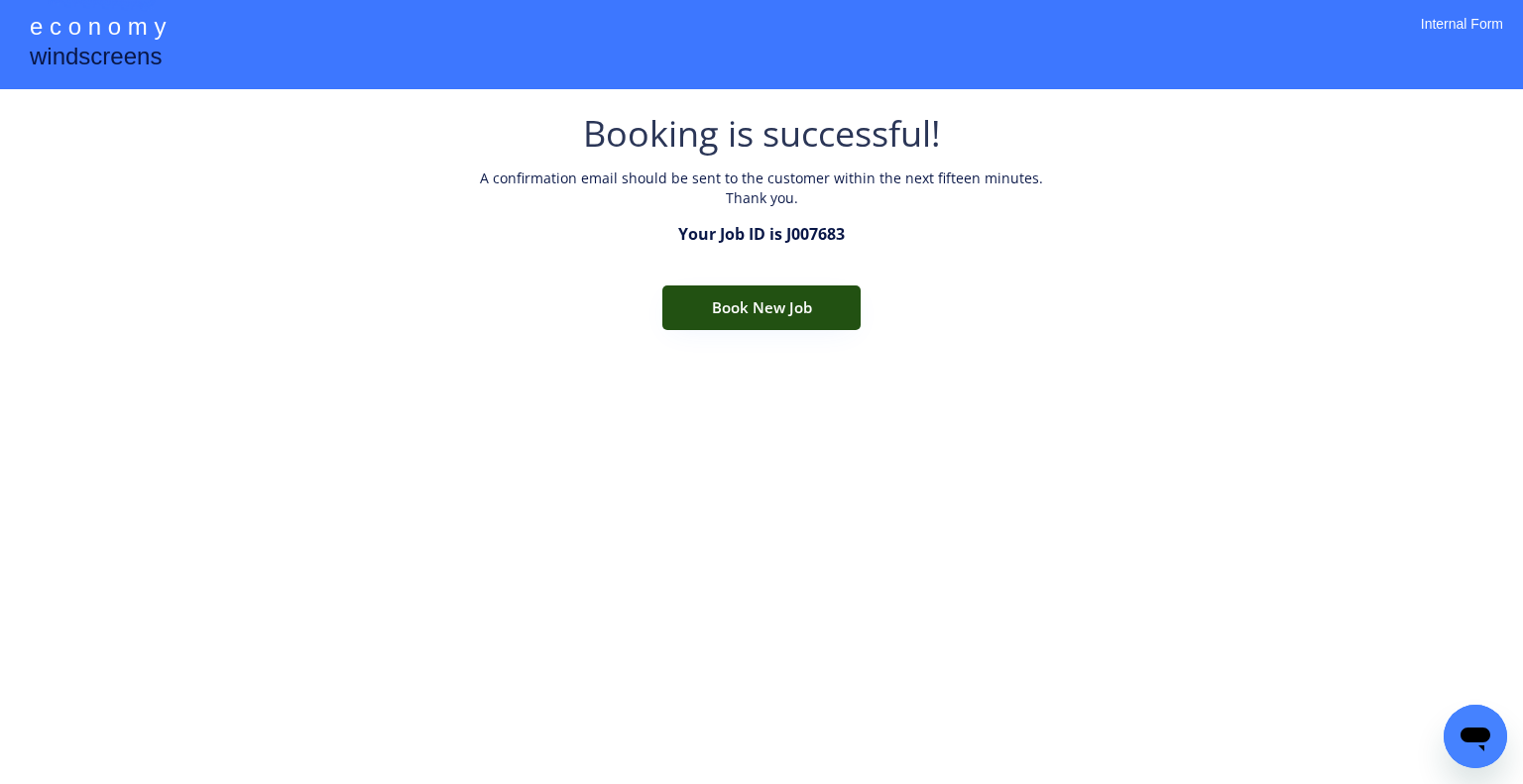 click on "Book New Job" at bounding box center (762, 307) 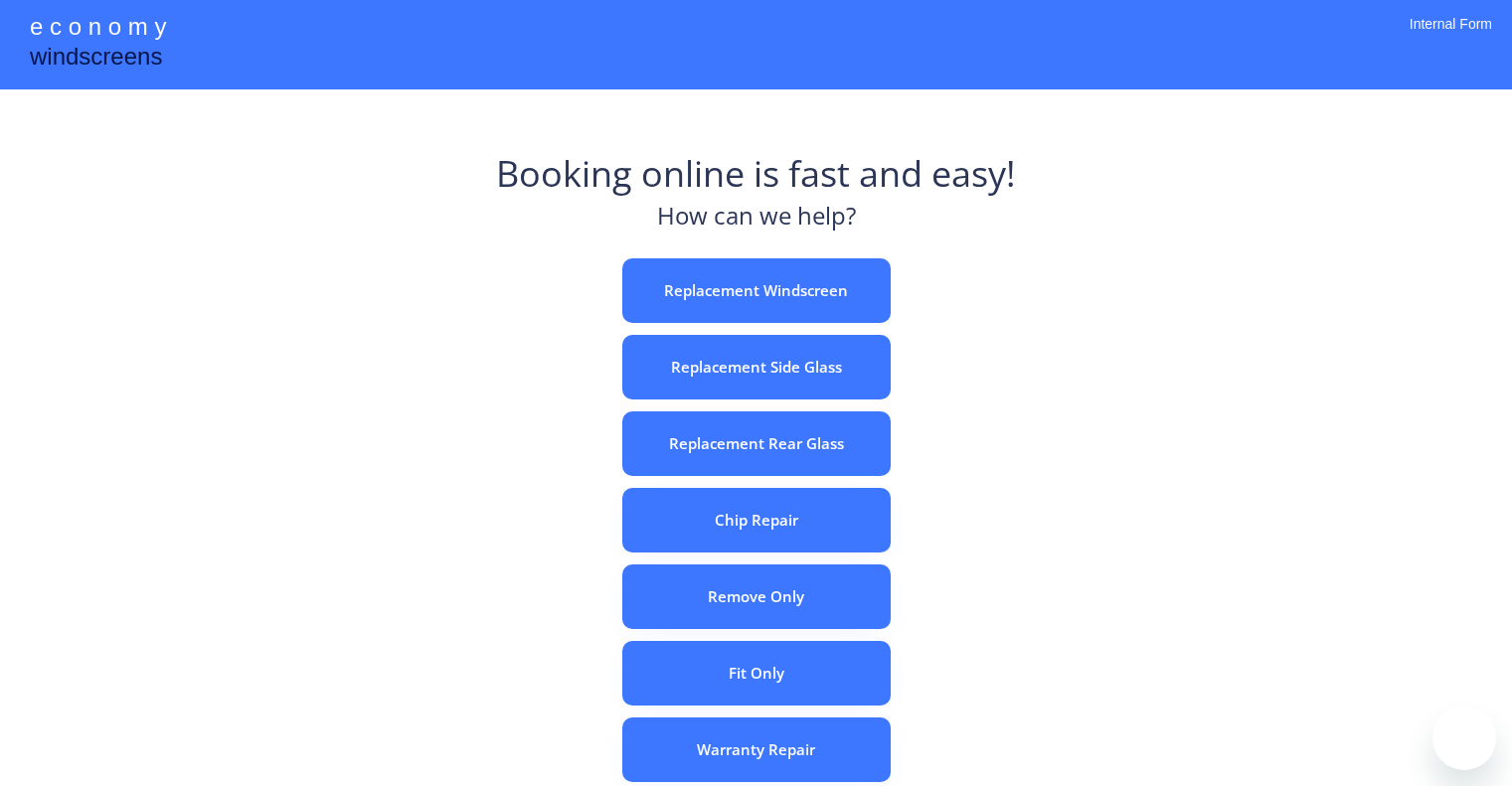 scroll, scrollTop: 0, scrollLeft: 0, axis: both 